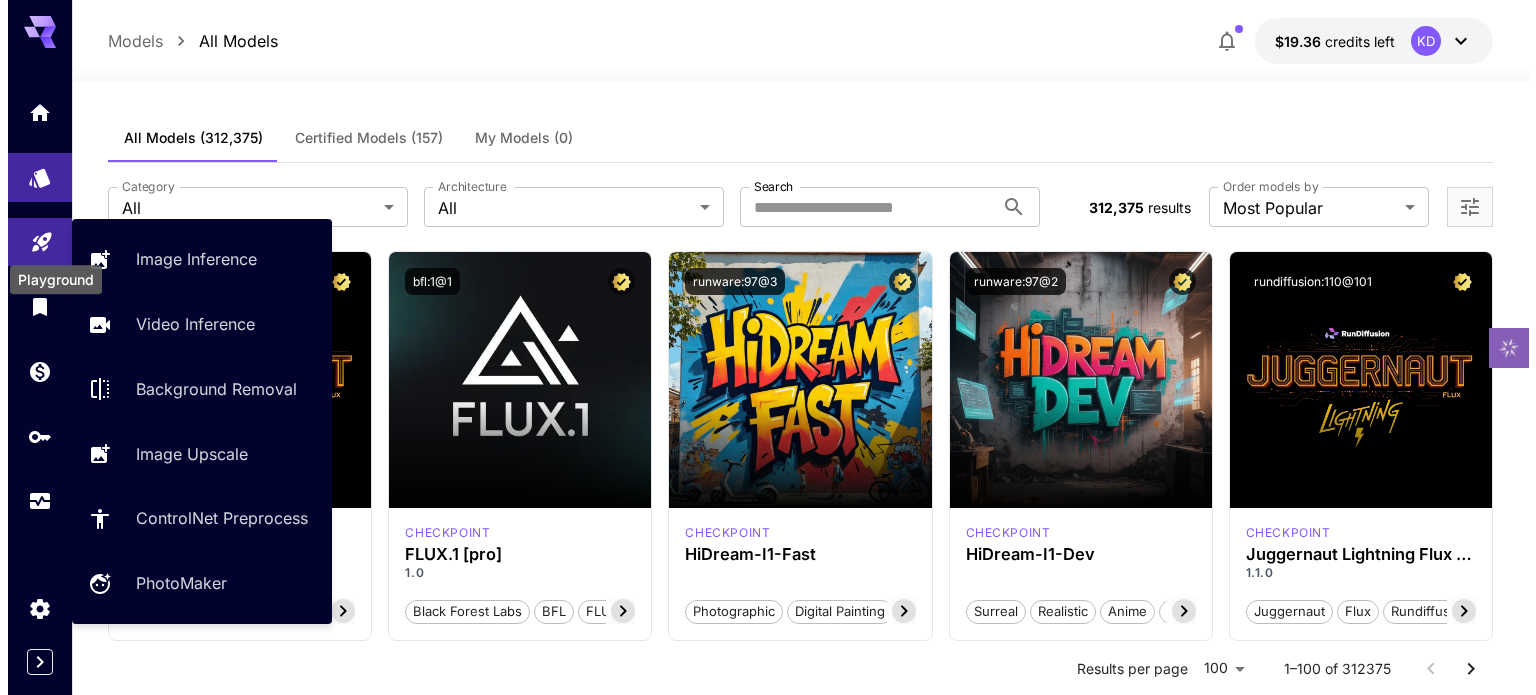 scroll, scrollTop: 0, scrollLeft: 0, axis: both 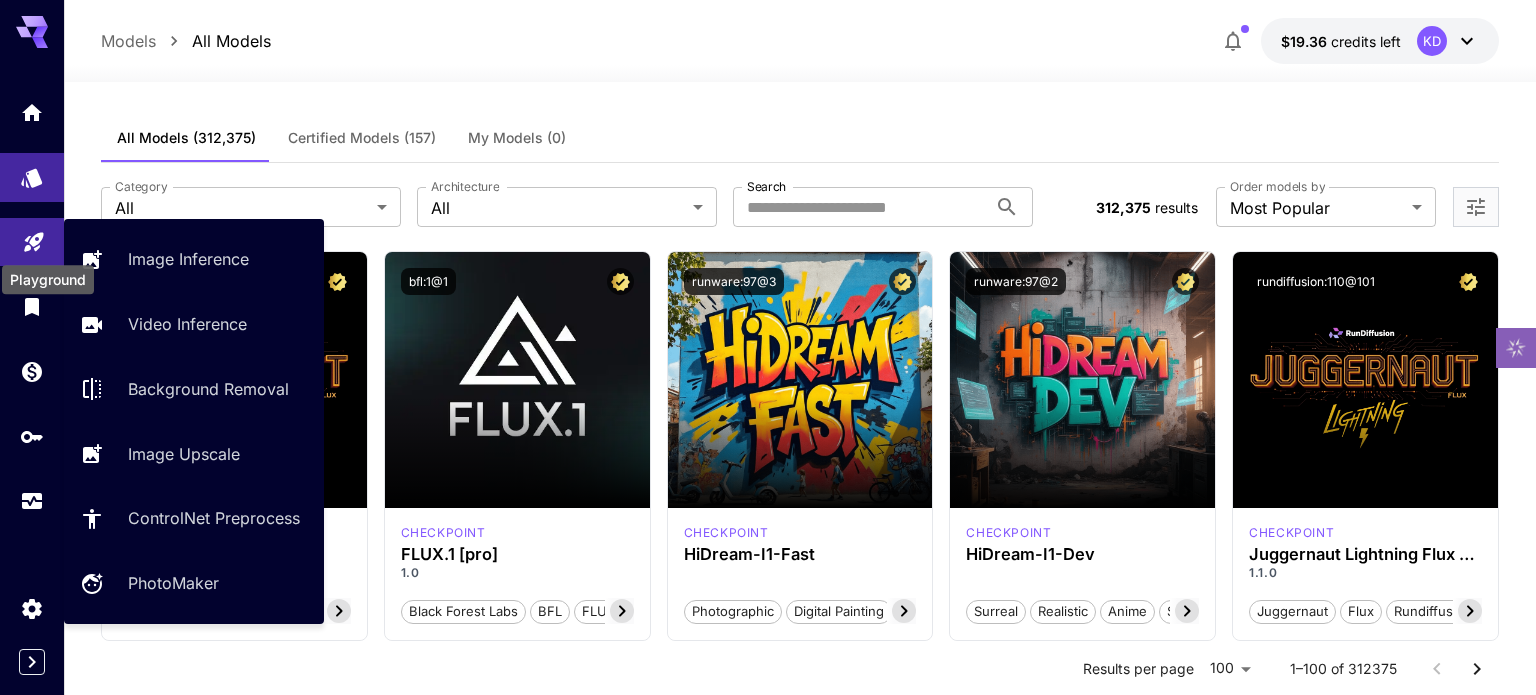 click 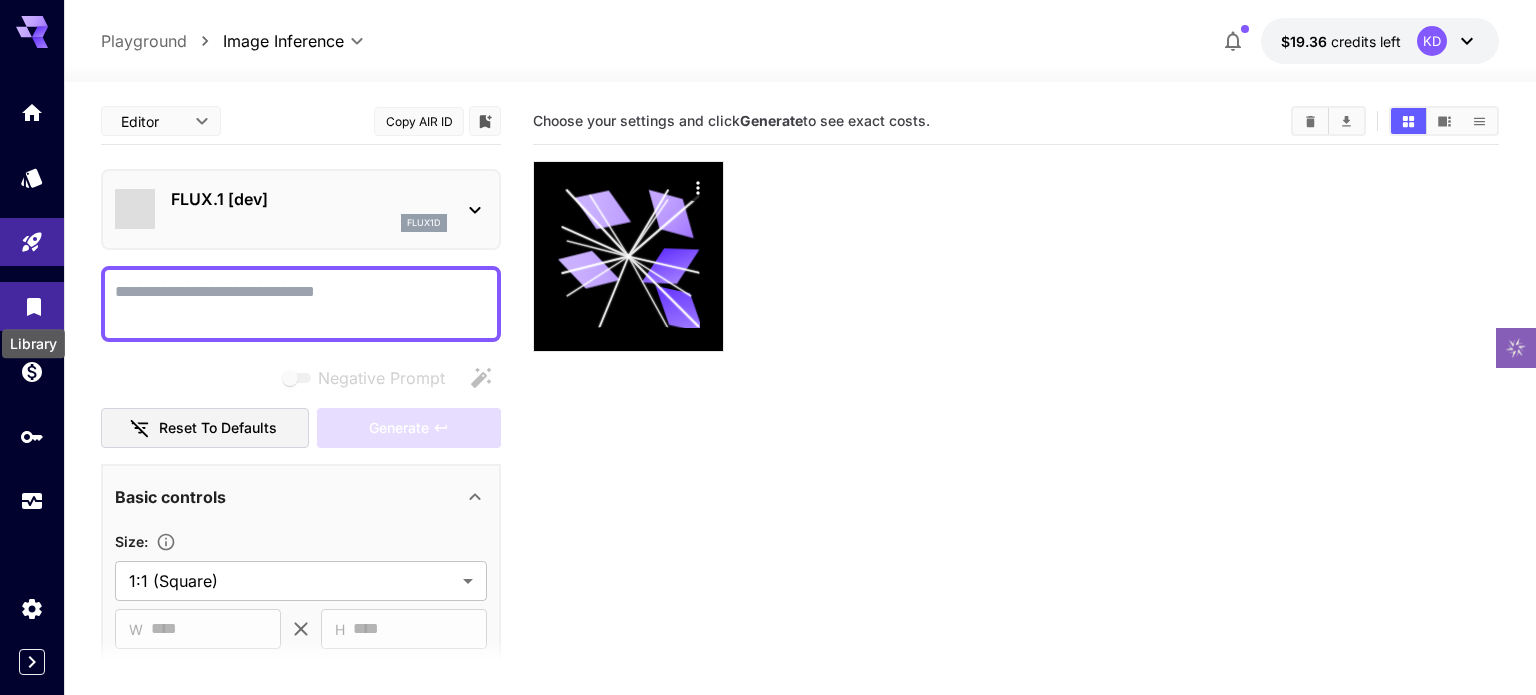 type on "**********" 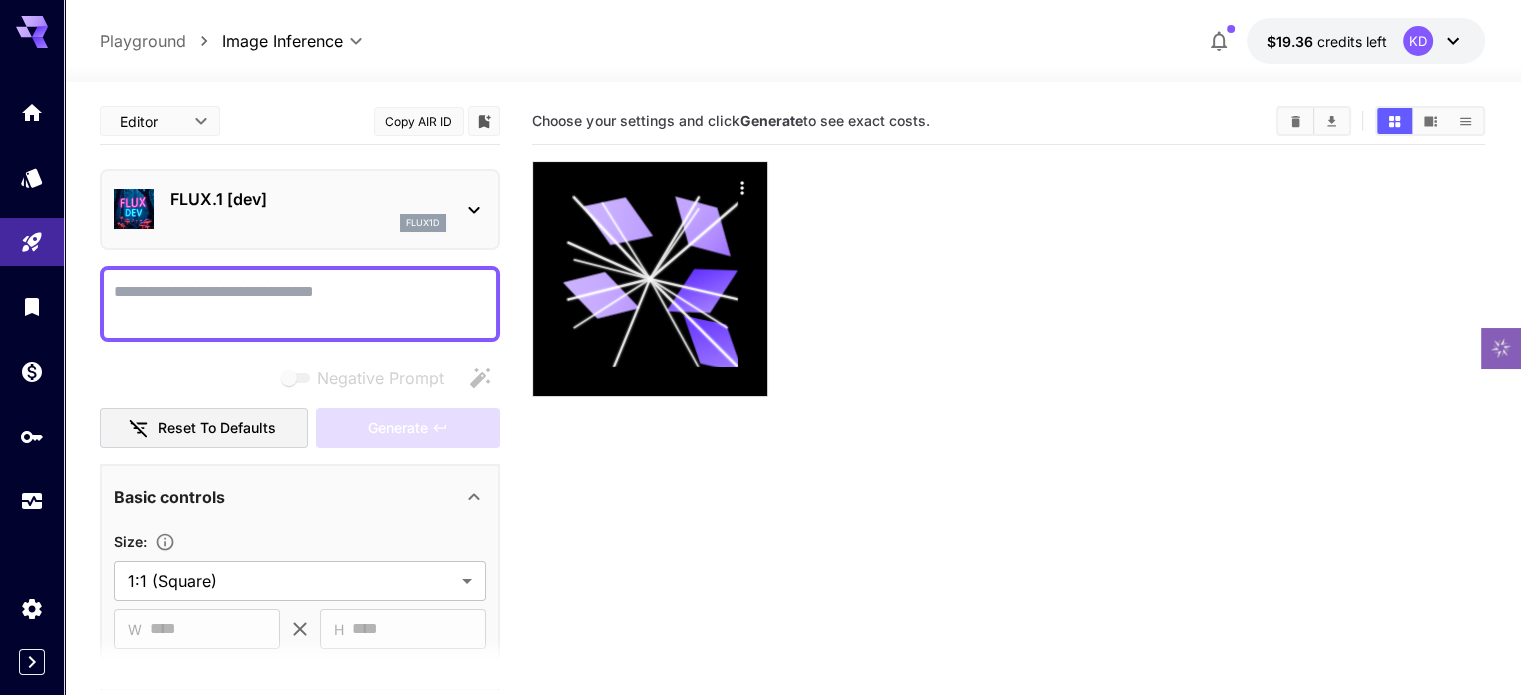 click on "Negative Prompt" at bounding box center [300, 304] 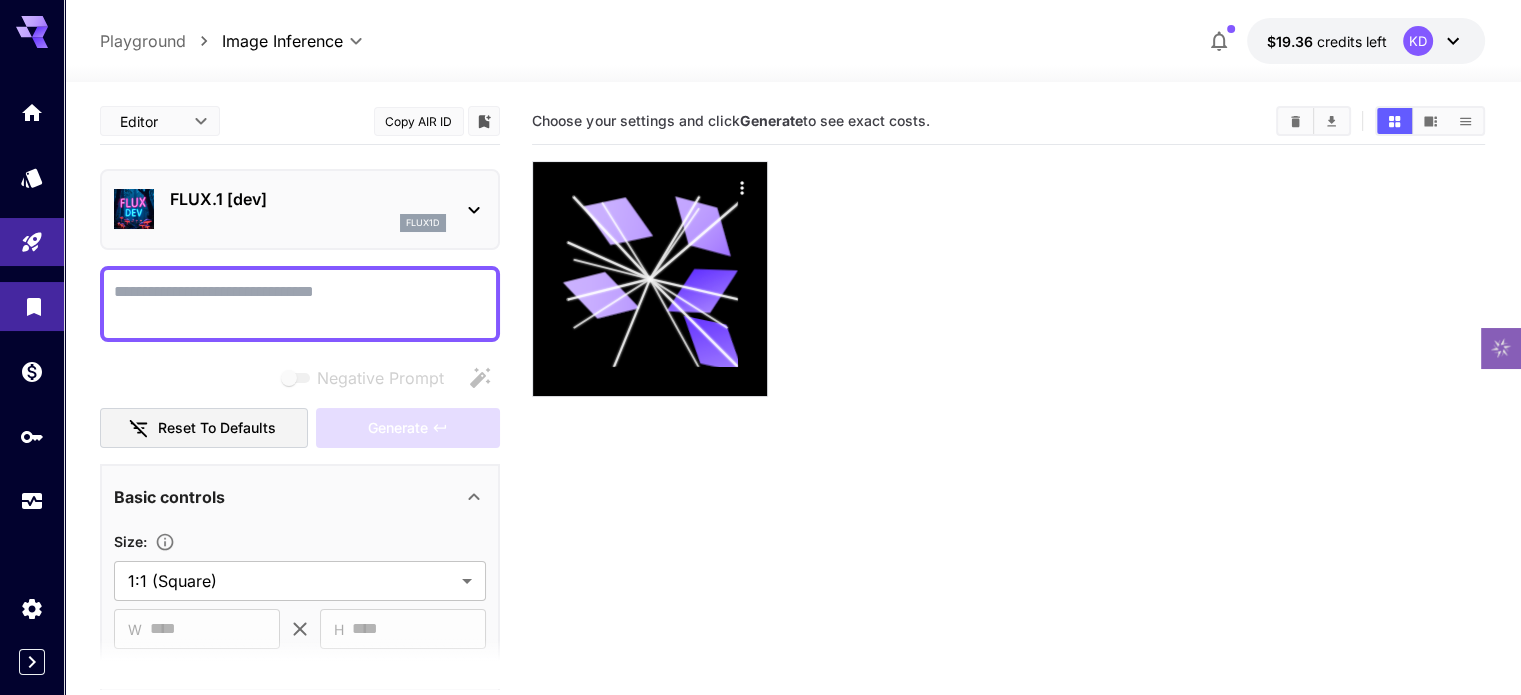 click 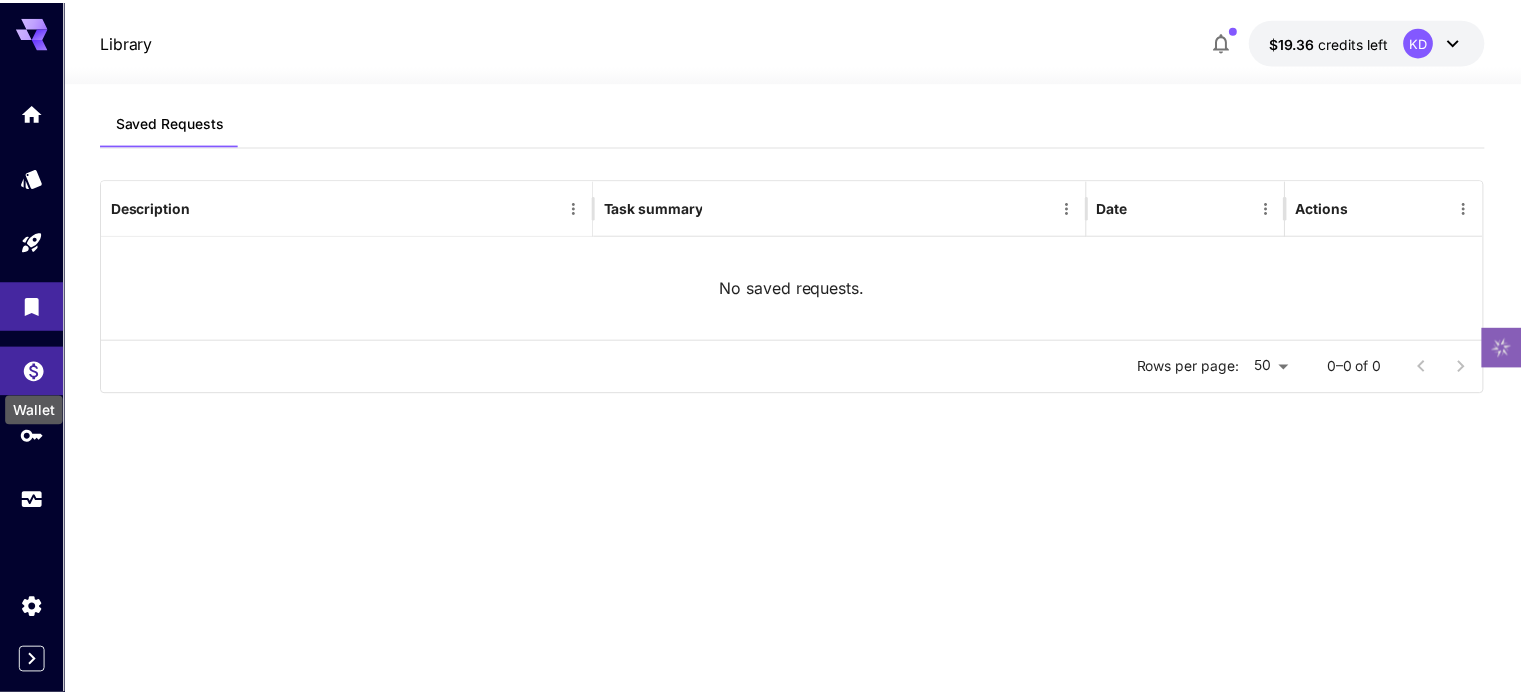 scroll, scrollTop: 0, scrollLeft: 0, axis: both 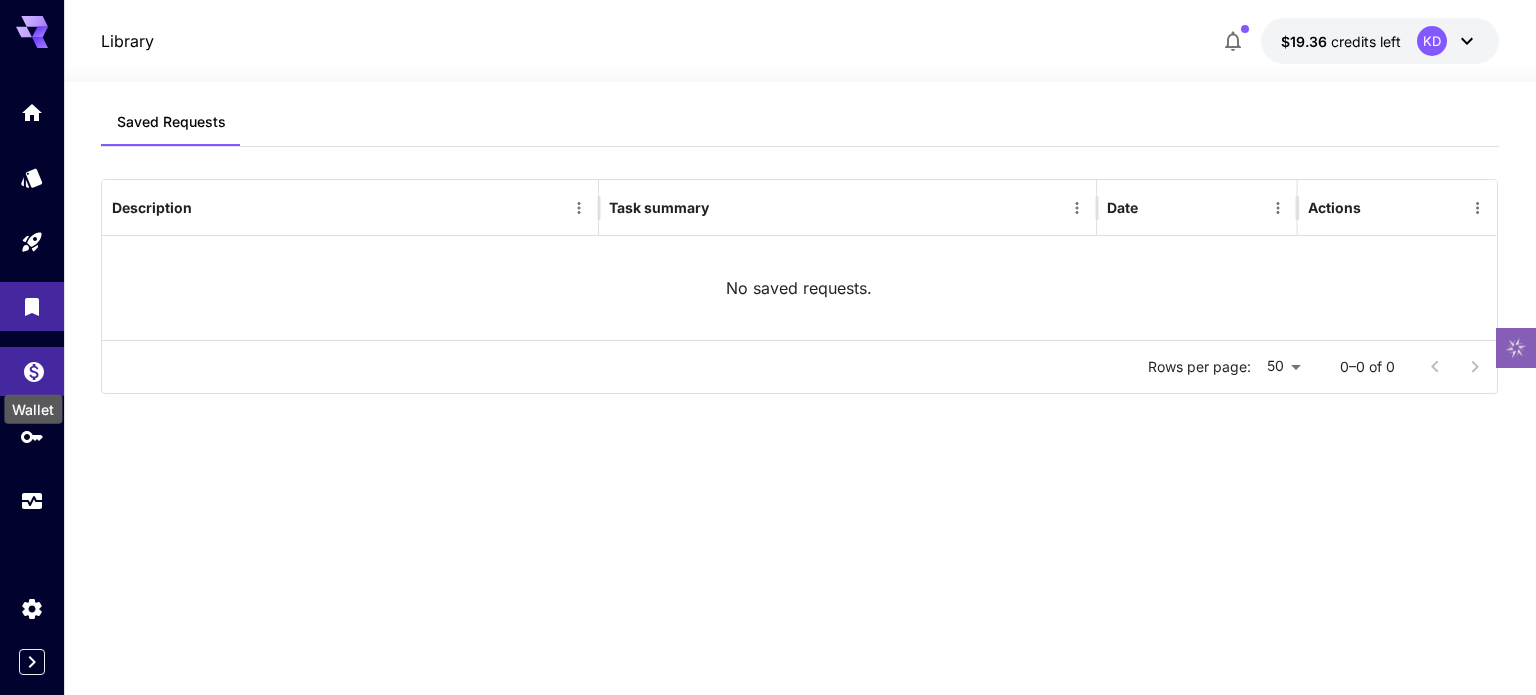 click 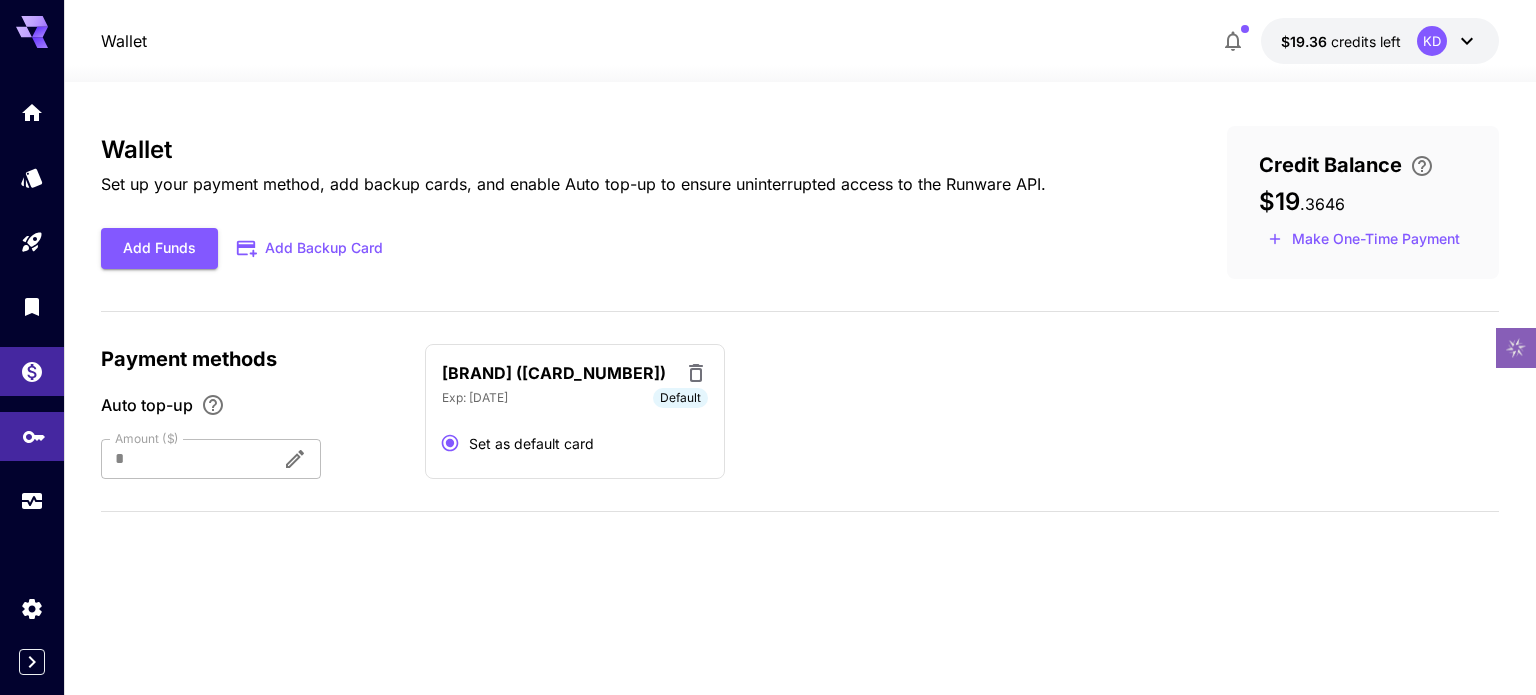 click 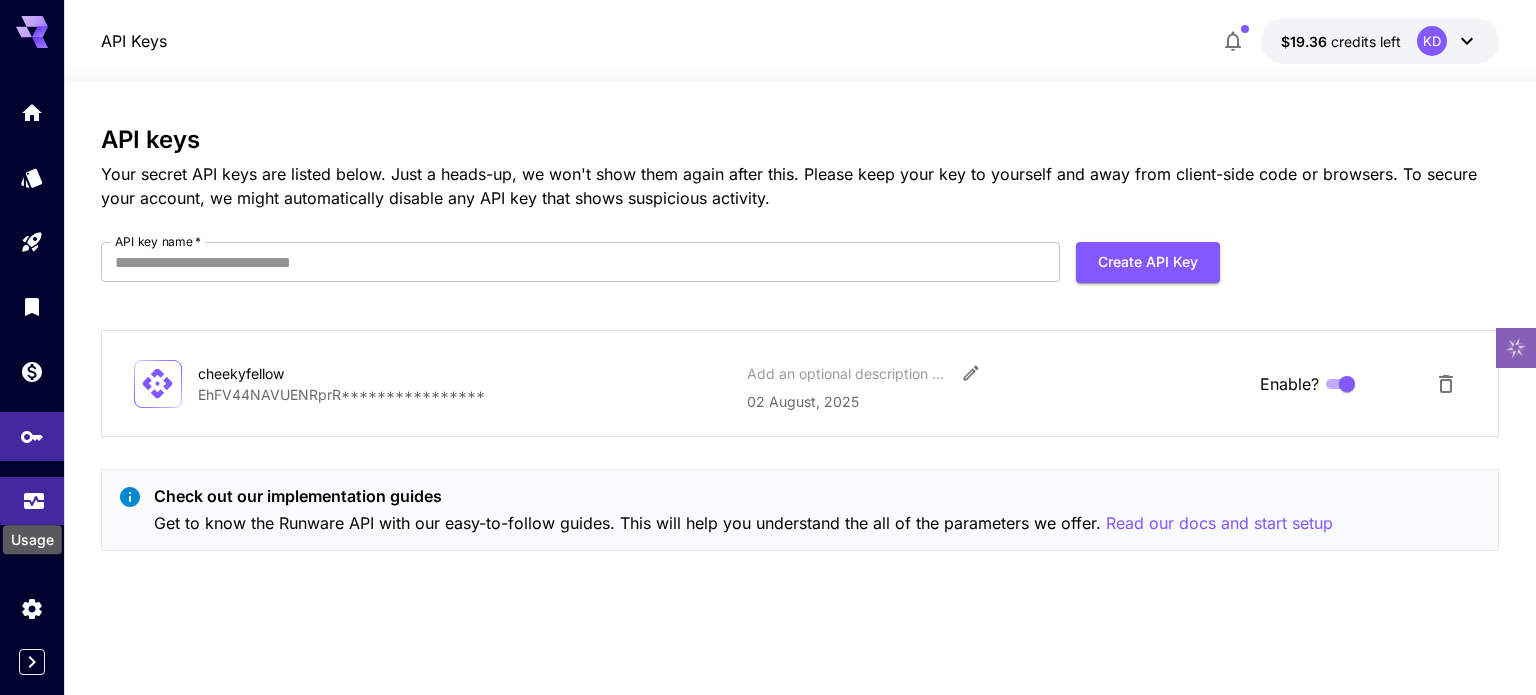 click 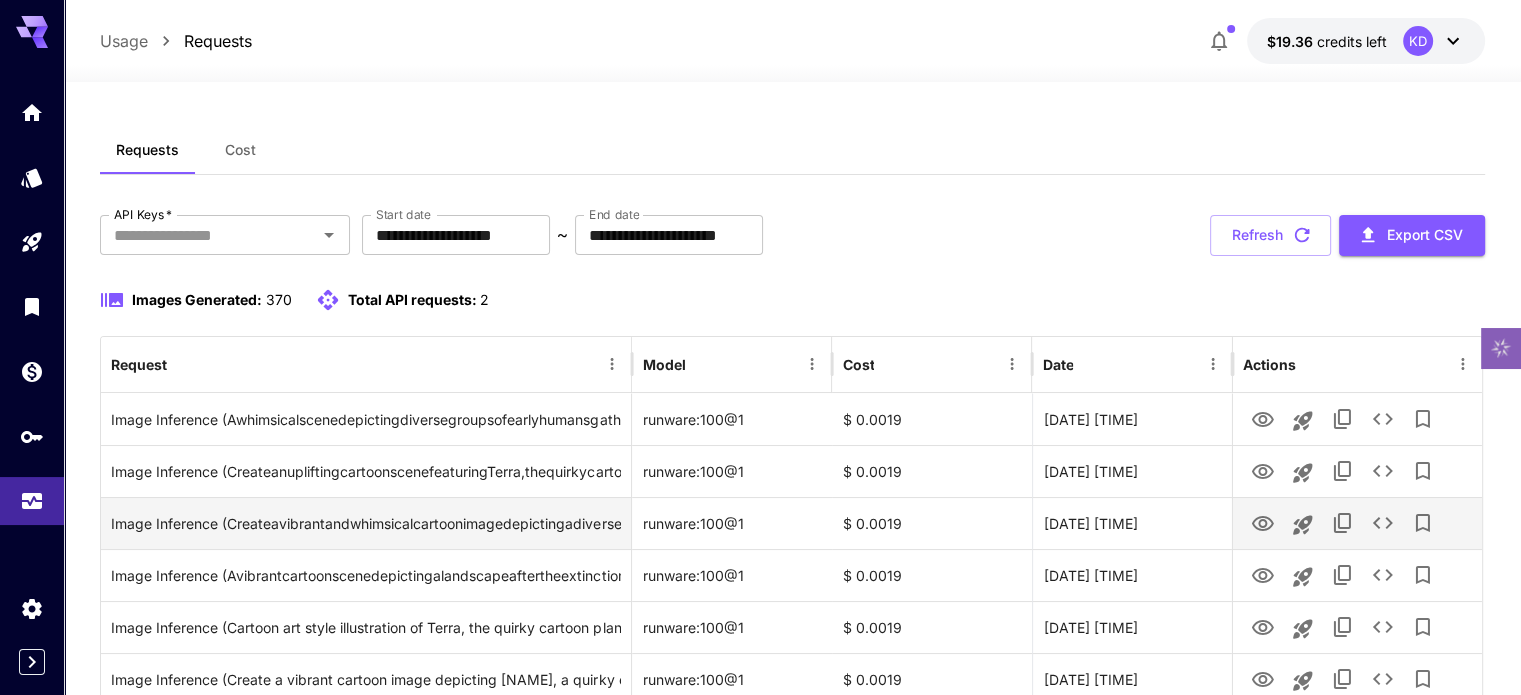 scroll, scrollTop: 0, scrollLeft: 0, axis: both 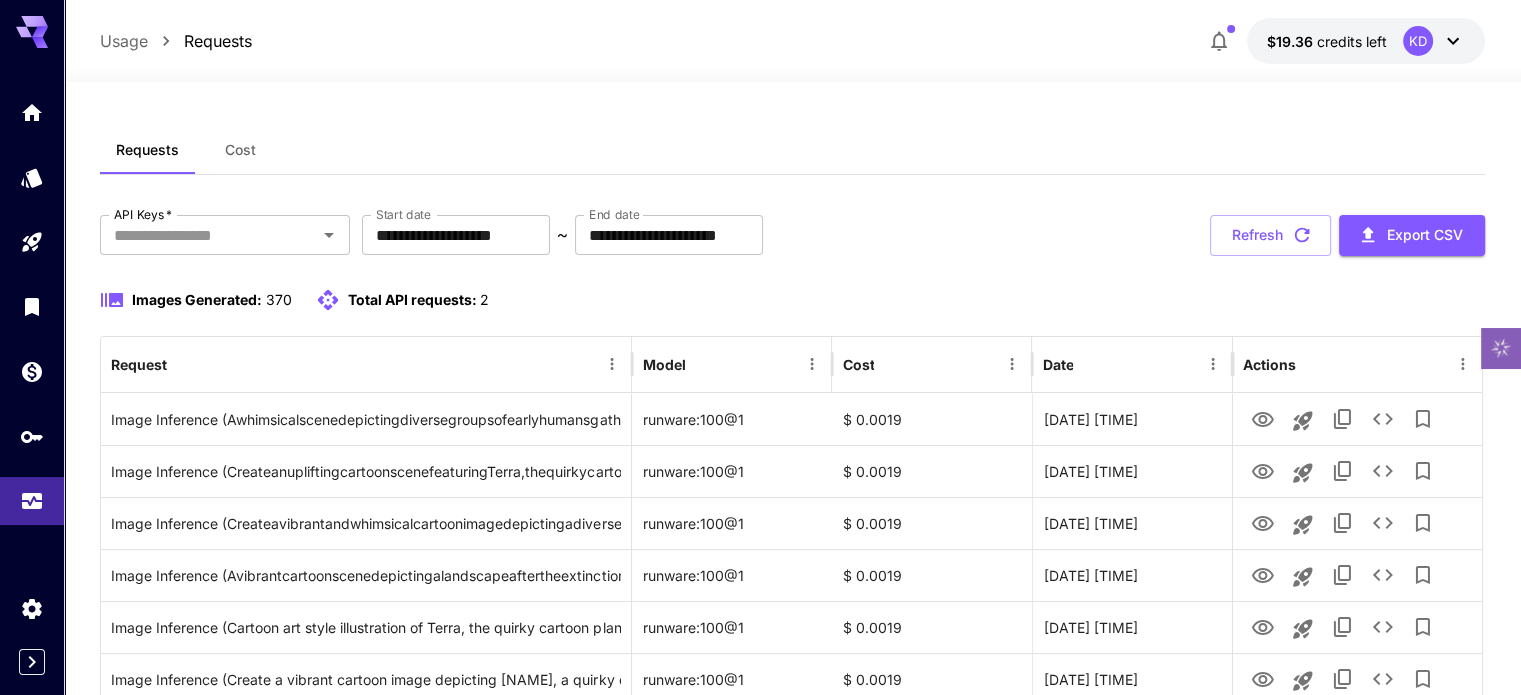 click on "Cost" at bounding box center [240, 150] 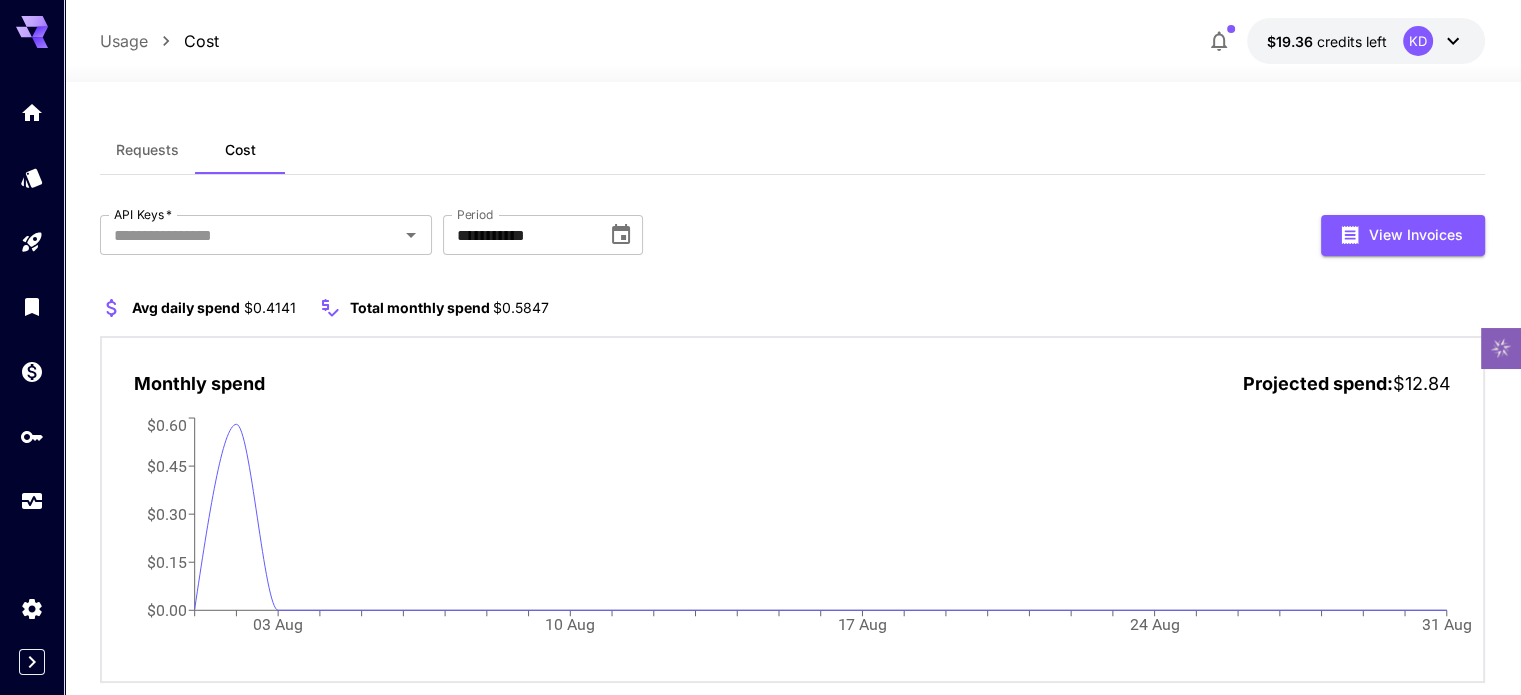 click on "Requests" at bounding box center [147, 150] 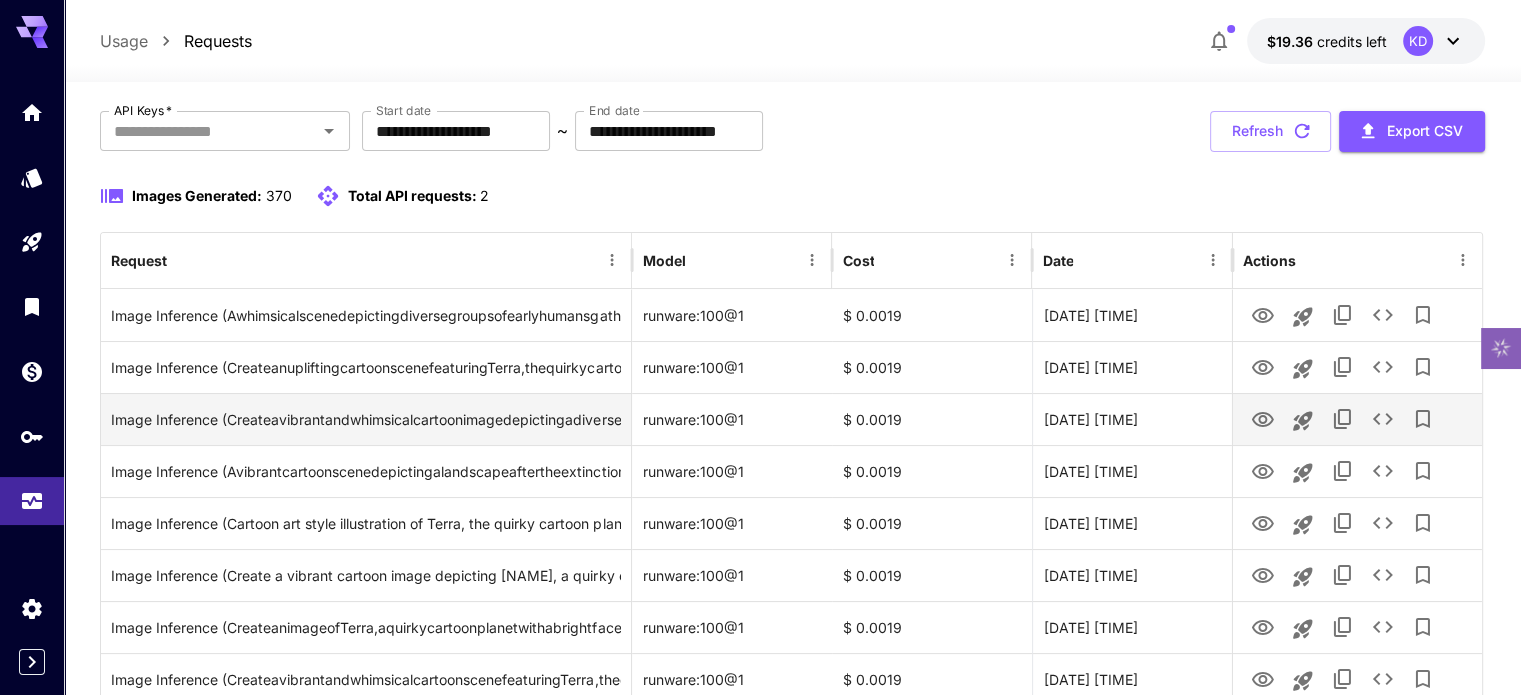 scroll, scrollTop: 100, scrollLeft: 0, axis: vertical 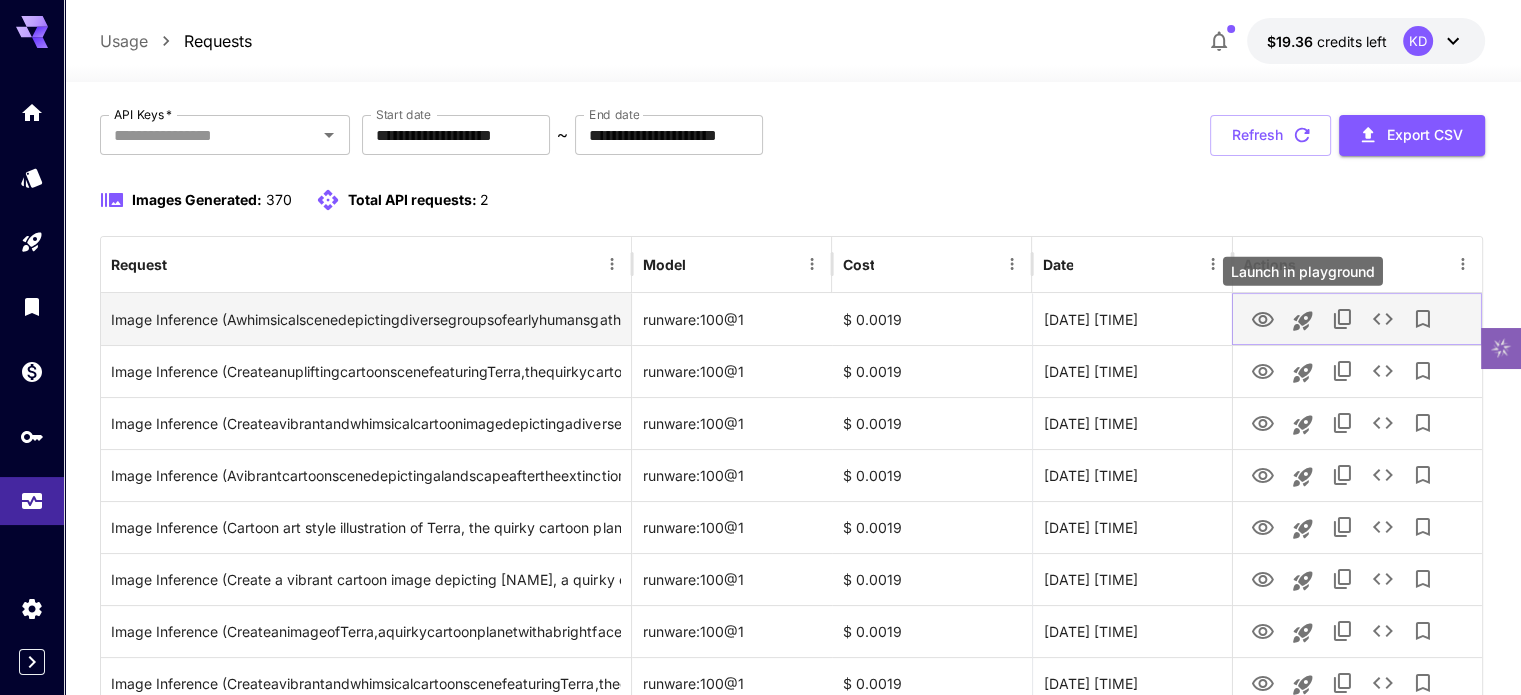click 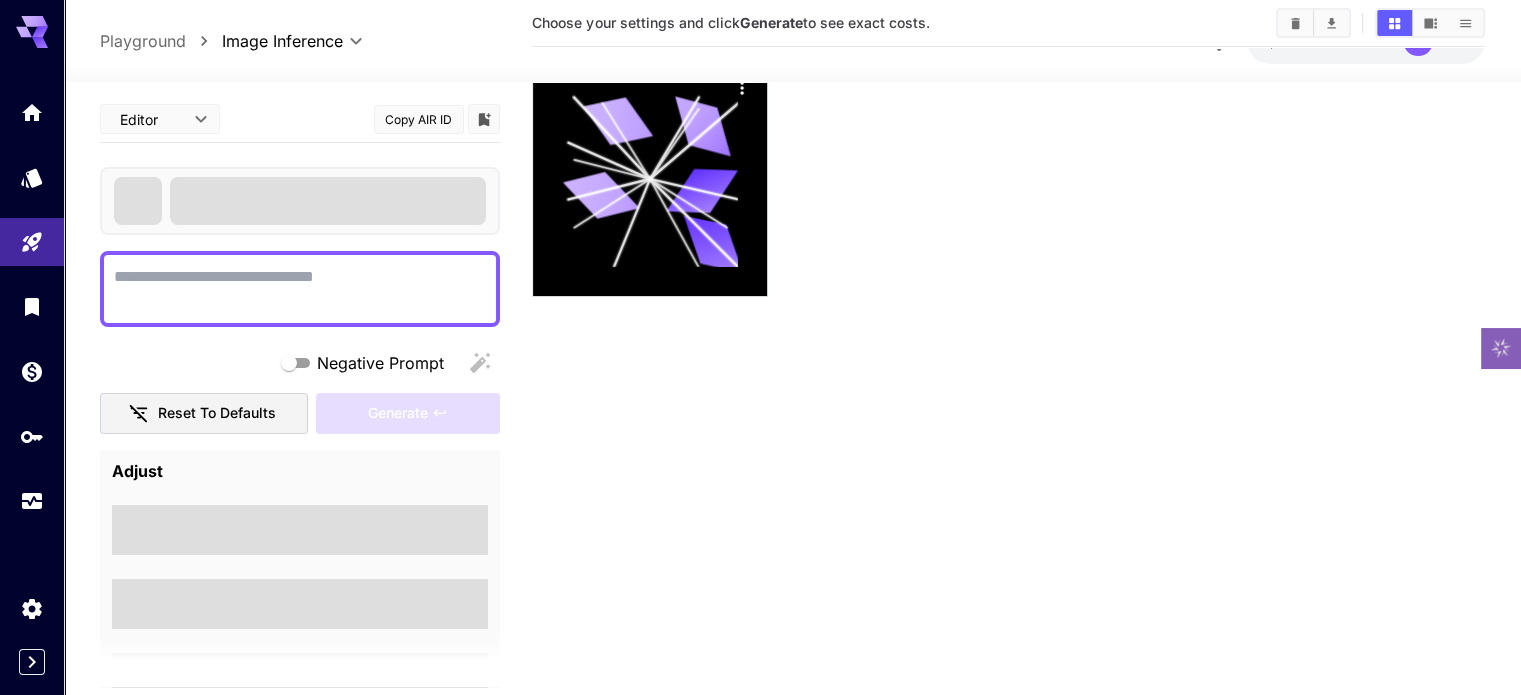 type on "**********" 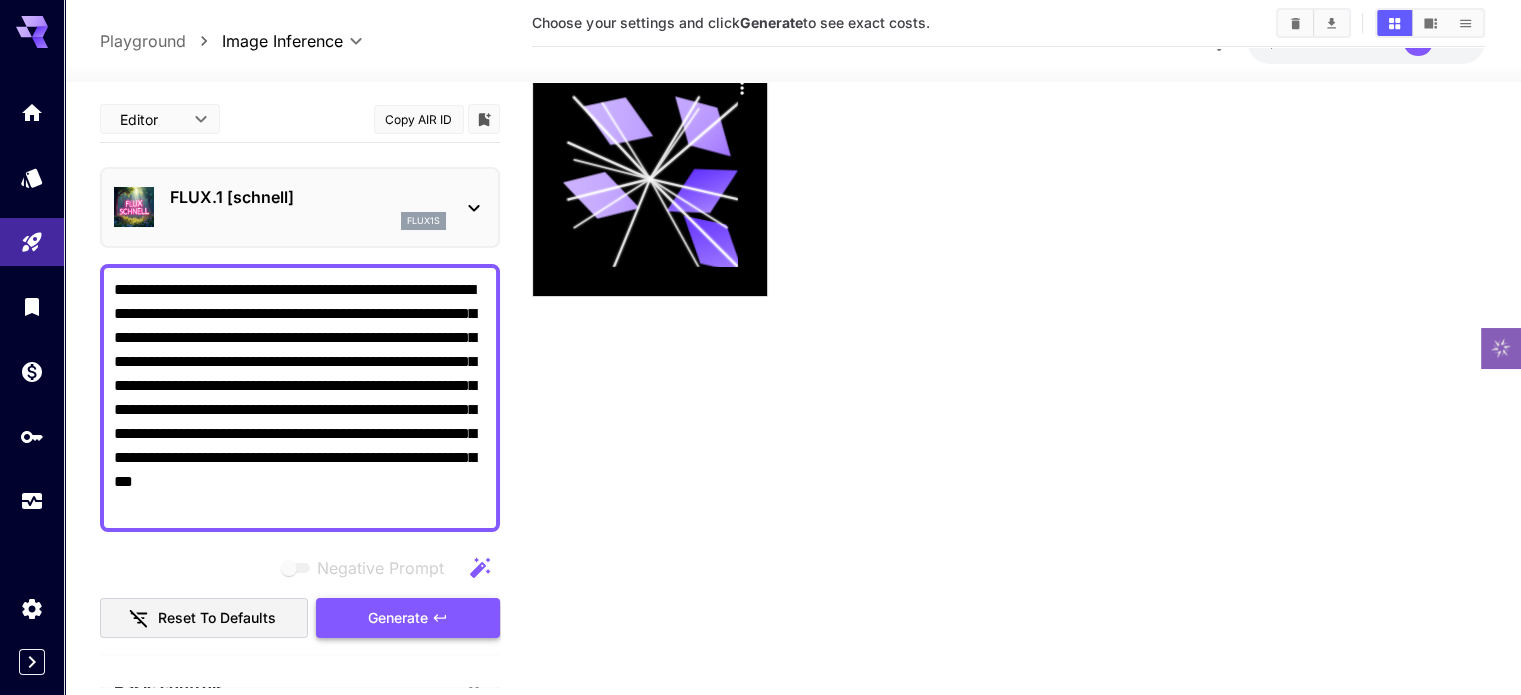 click 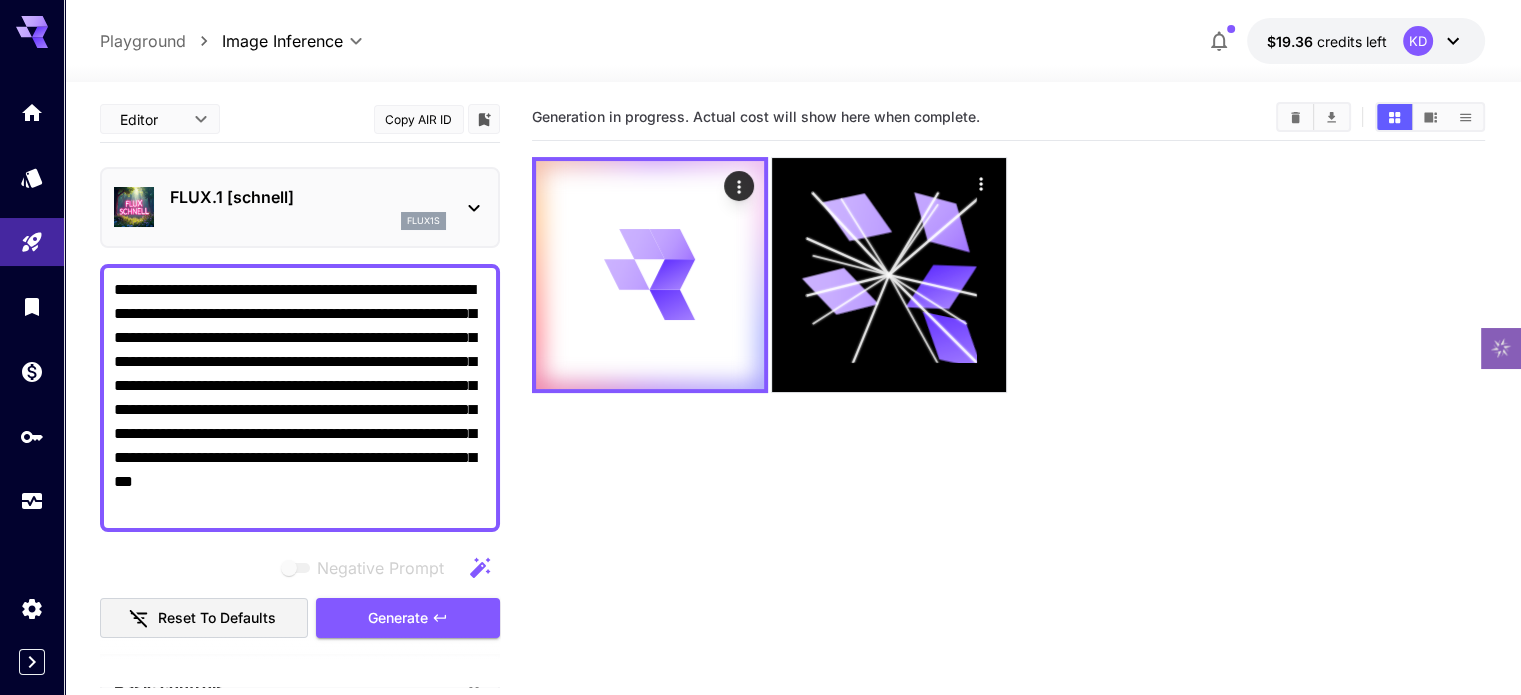scroll, scrollTop: 0, scrollLeft: 0, axis: both 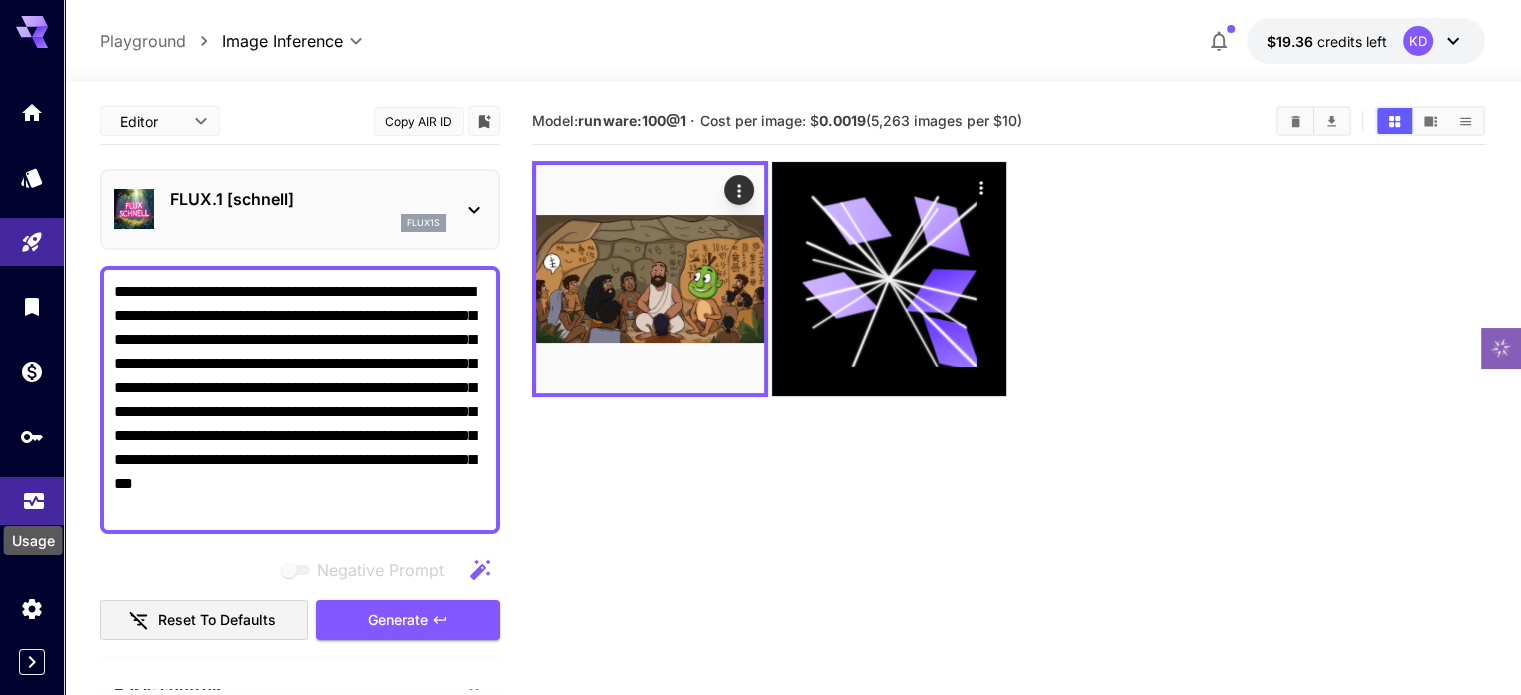 click 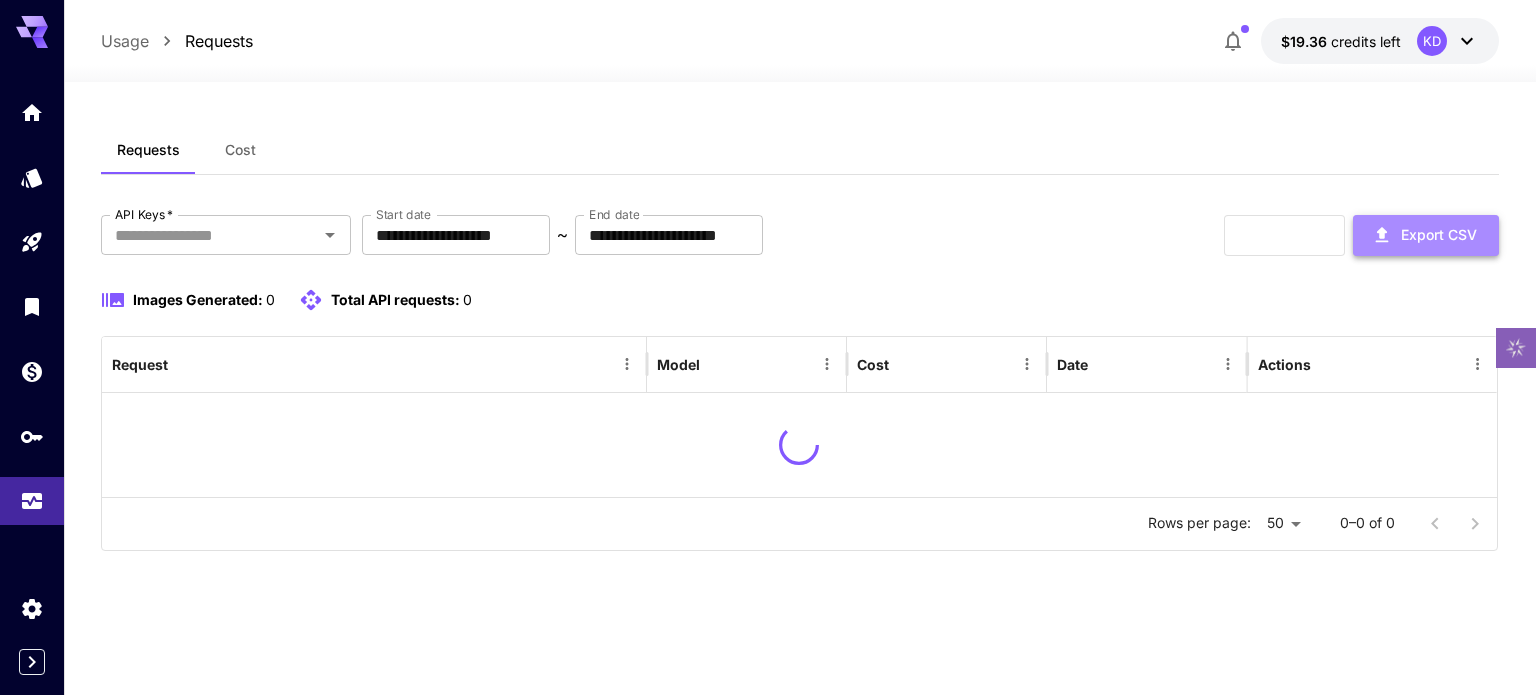 click on "Export CSV" at bounding box center [1426, 235] 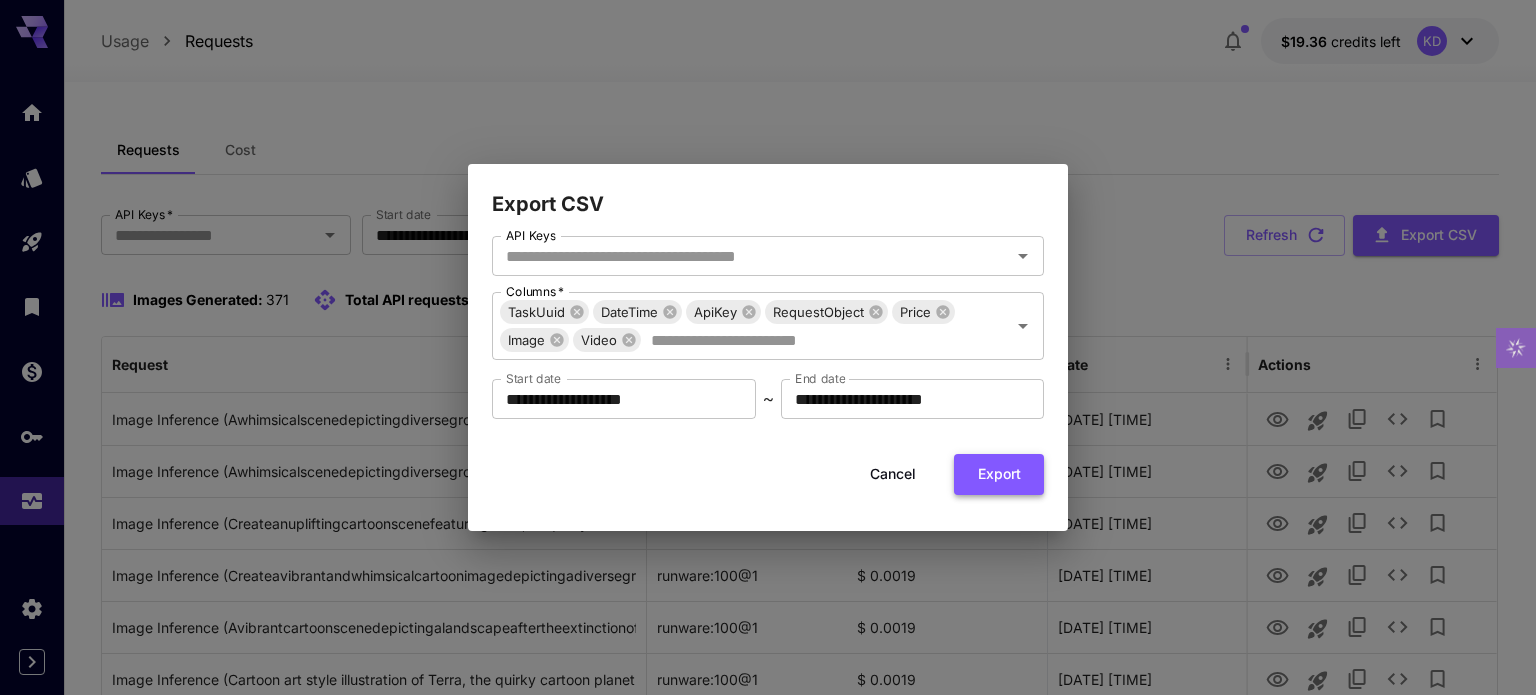 click on "Export" at bounding box center (999, 474) 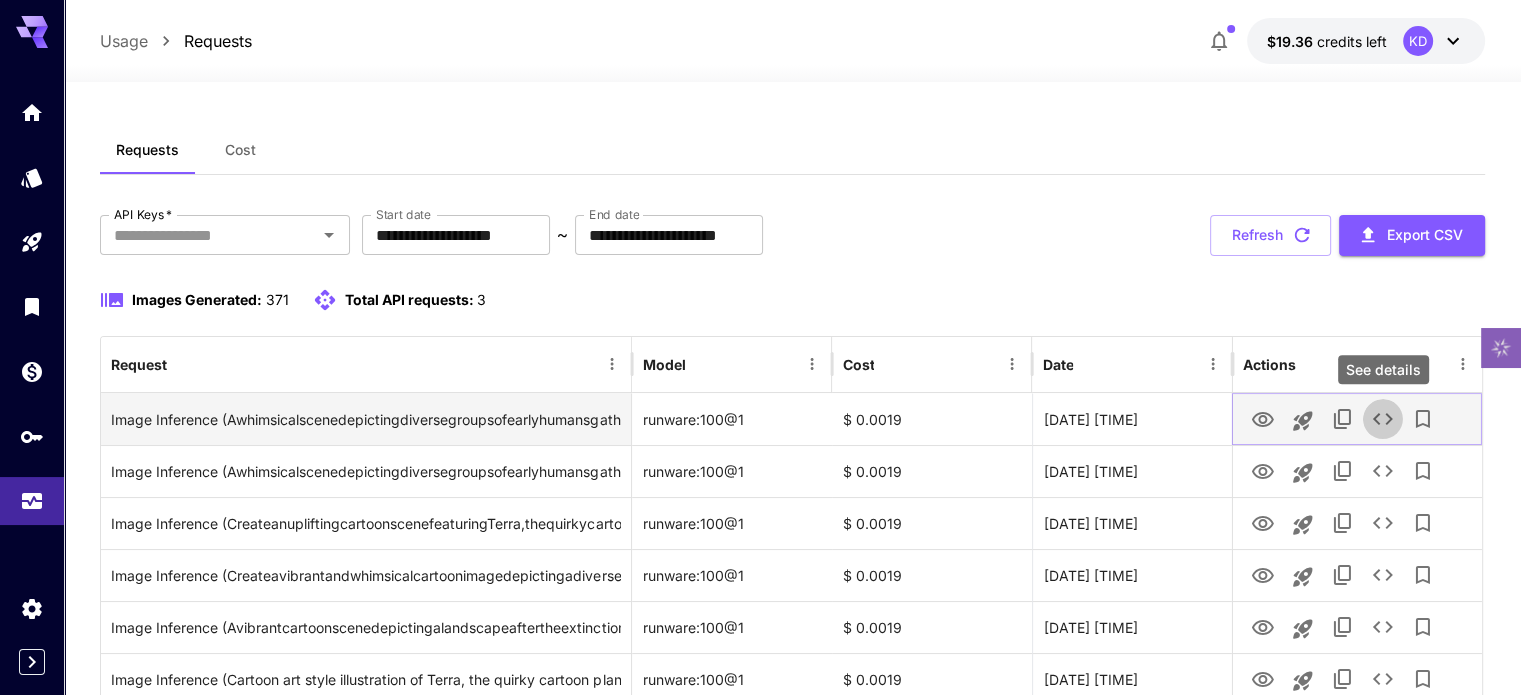 click 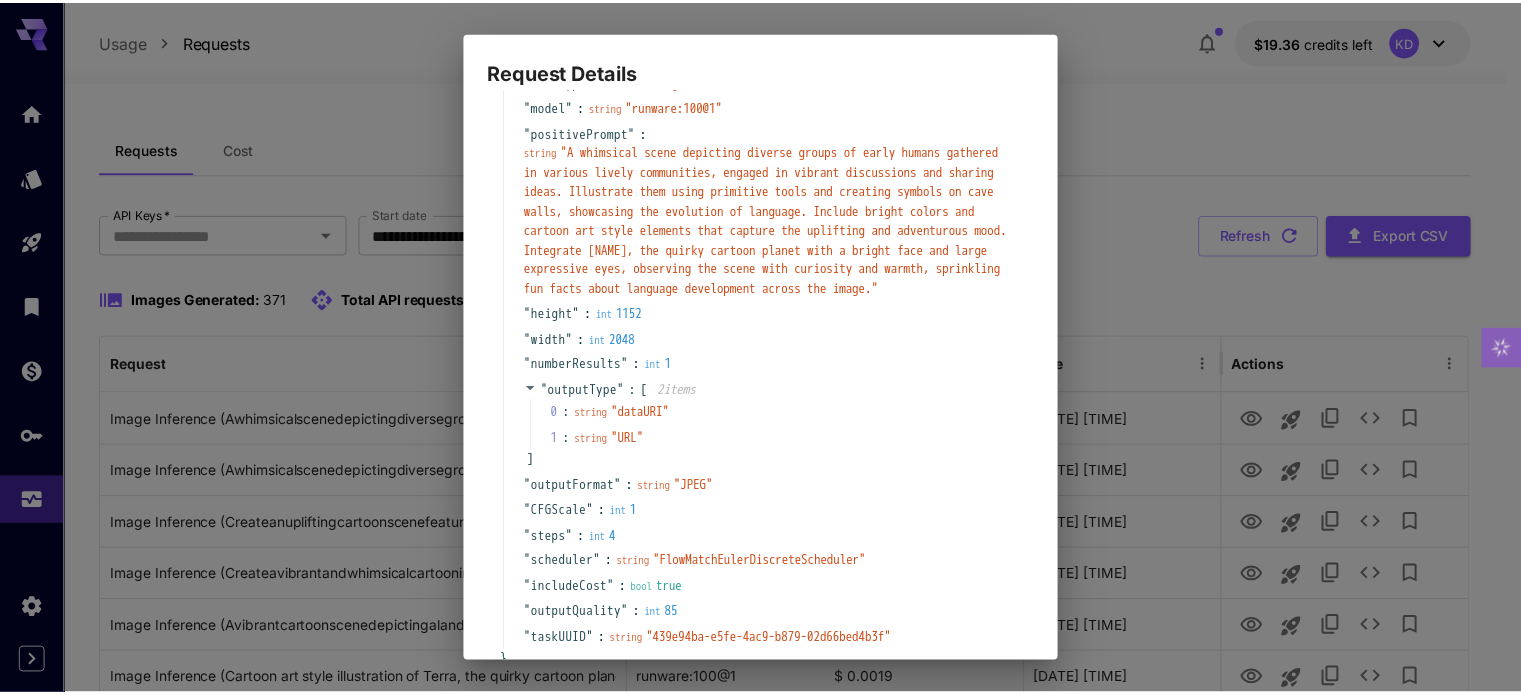 scroll, scrollTop: 82, scrollLeft: 0, axis: vertical 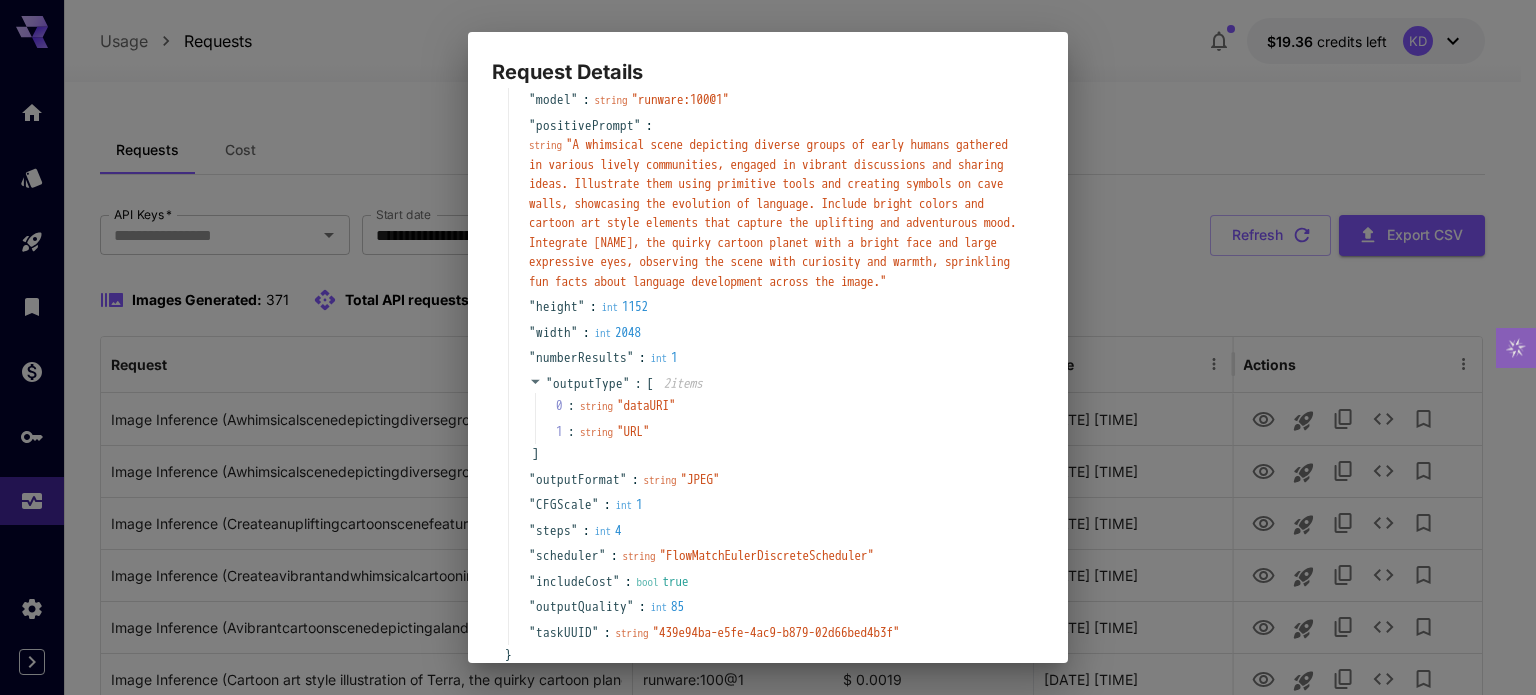 drag, startPoint x: 980, startPoint y: 601, endPoint x: 1330, endPoint y: 470, distance: 373.71246 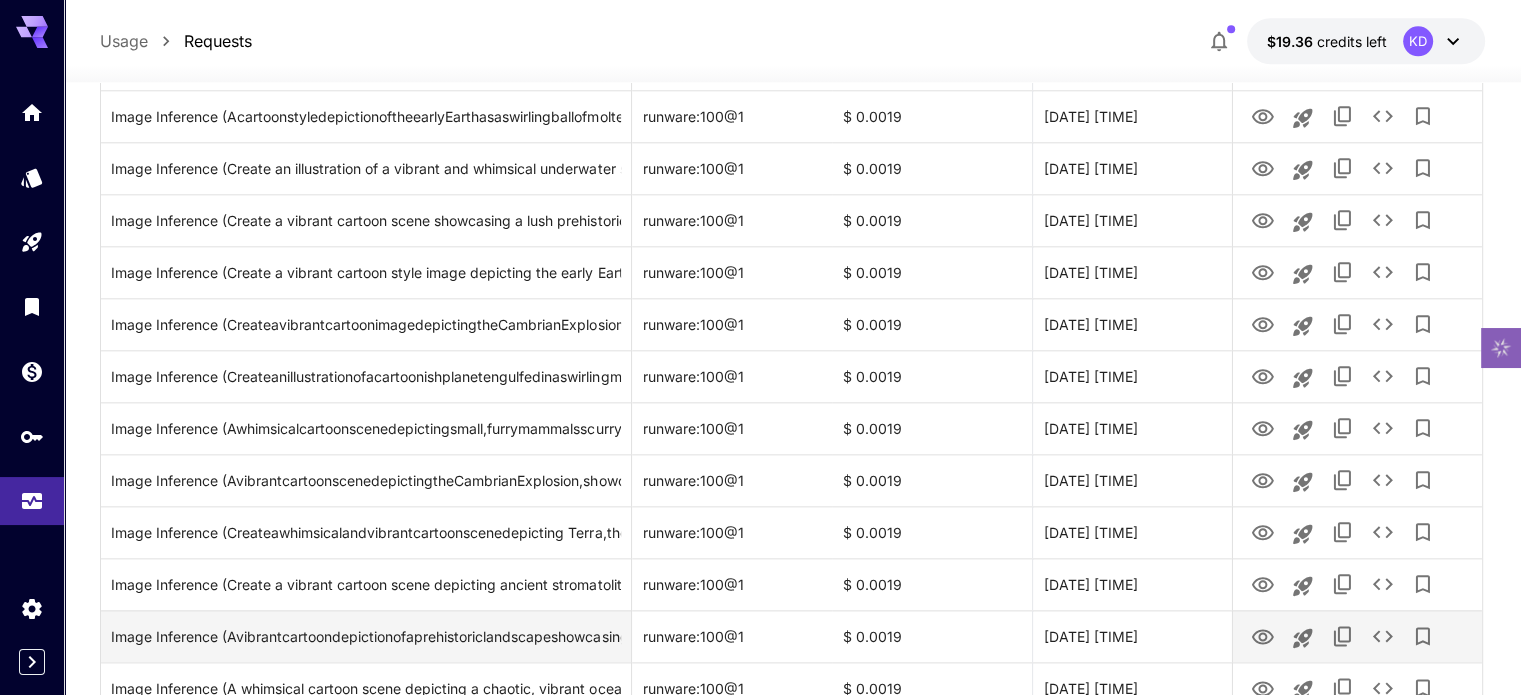scroll, scrollTop: 2410, scrollLeft: 0, axis: vertical 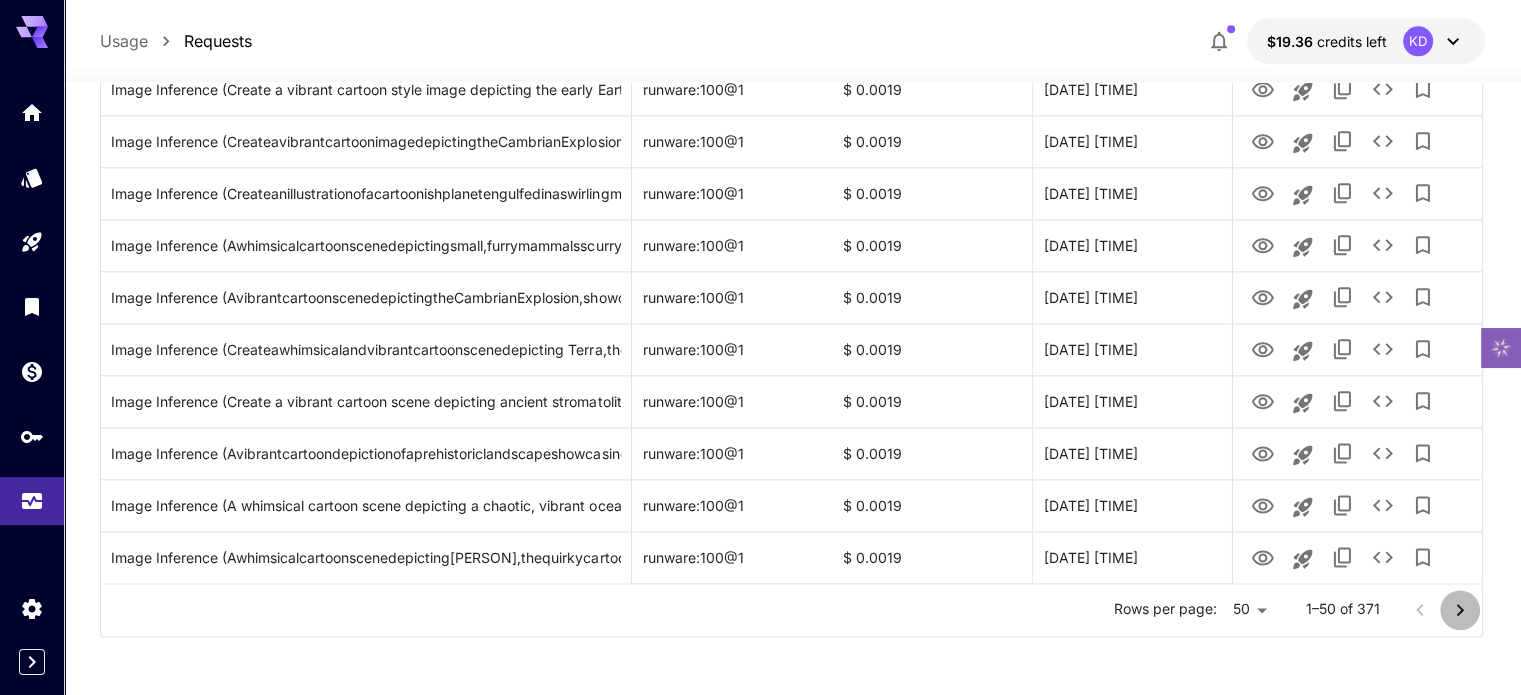 click 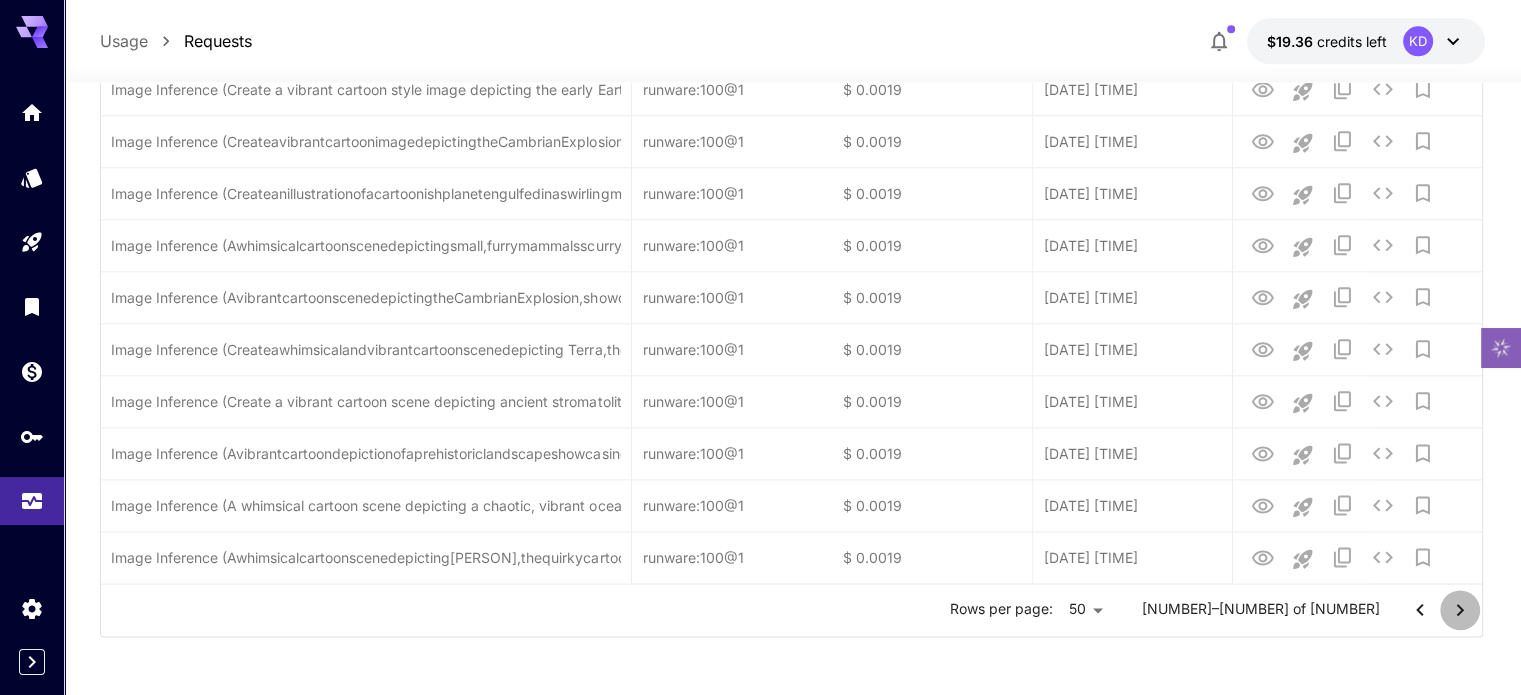 click 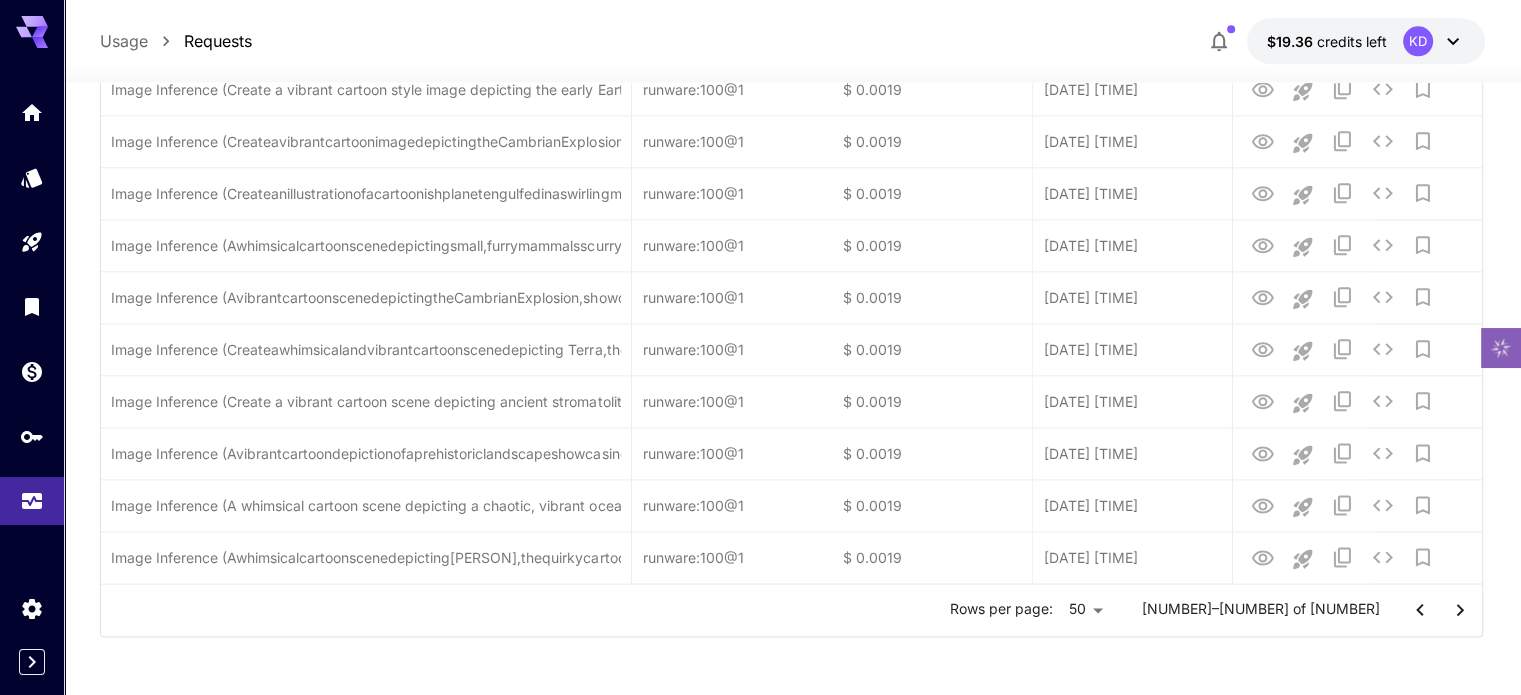 click 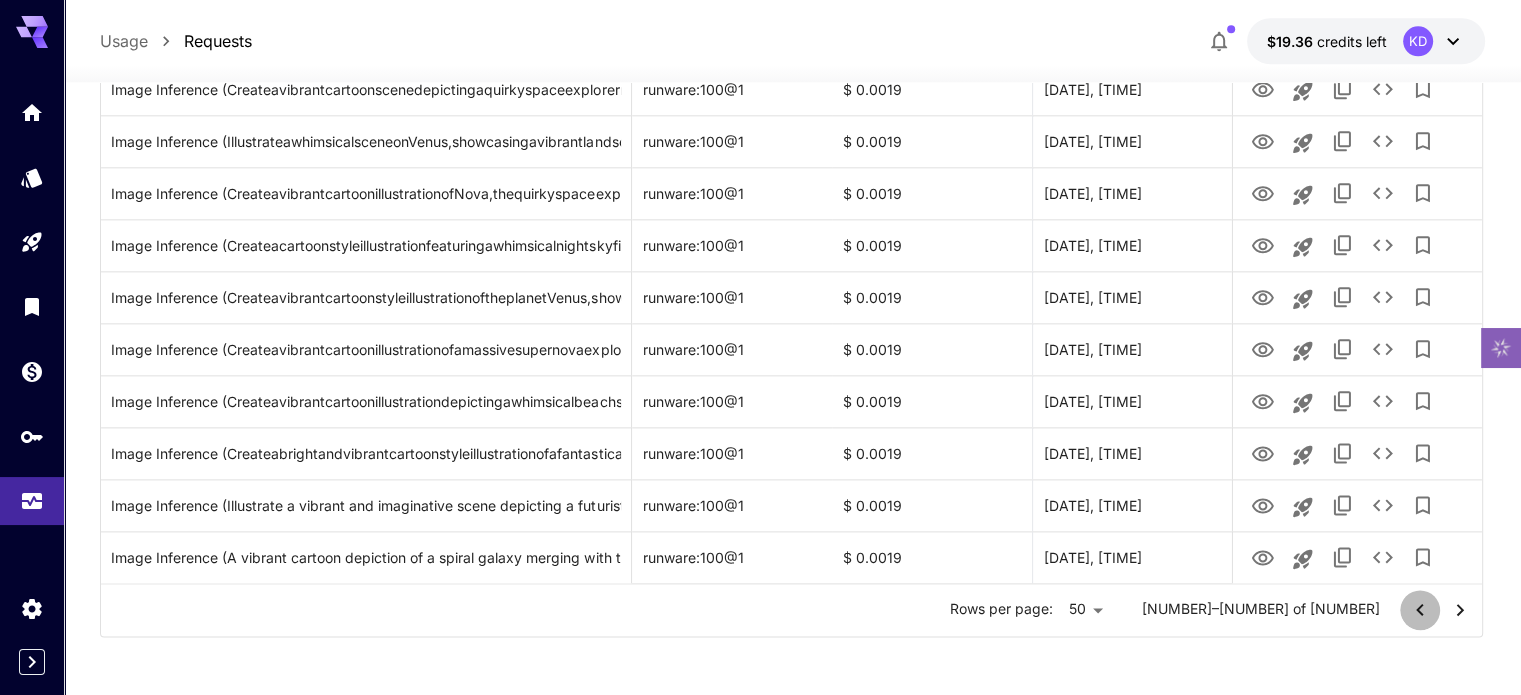 click 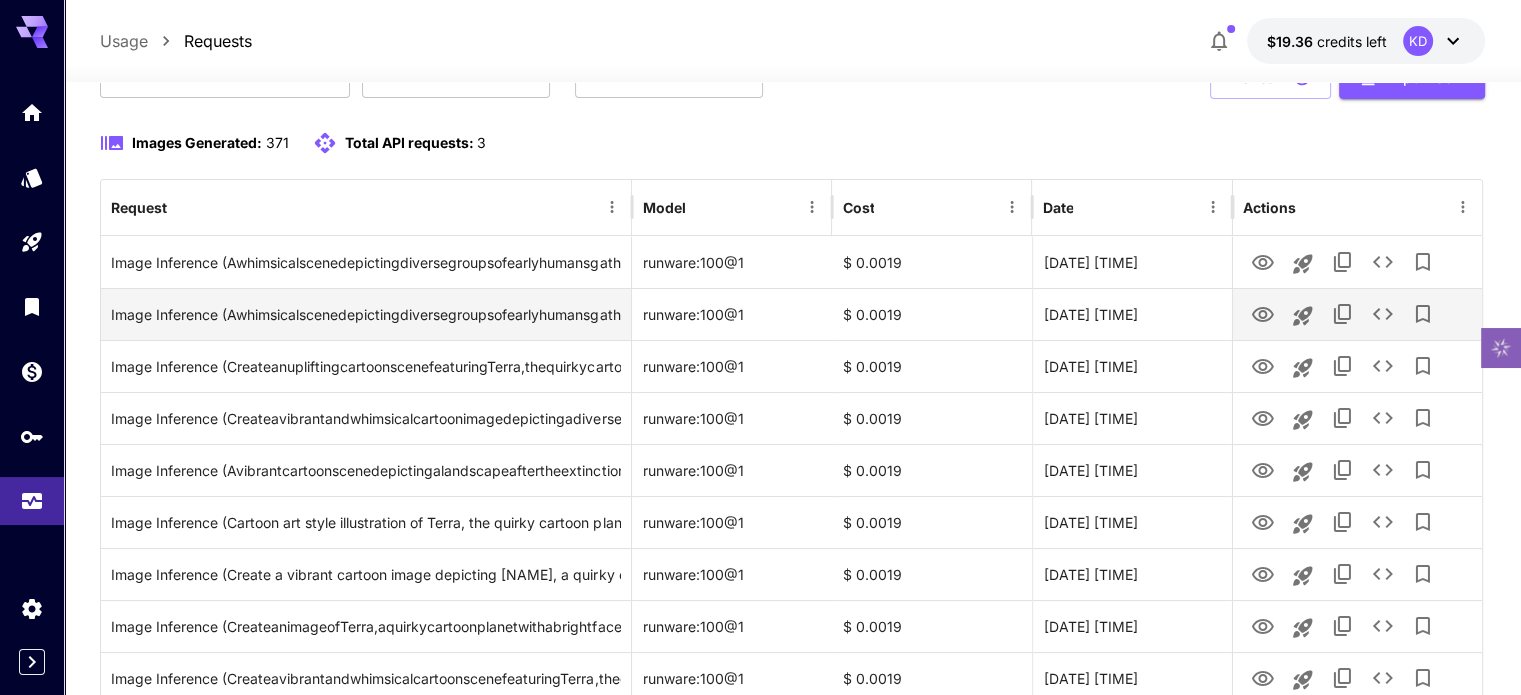 scroll, scrollTop: 200, scrollLeft: 0, axis: vertical 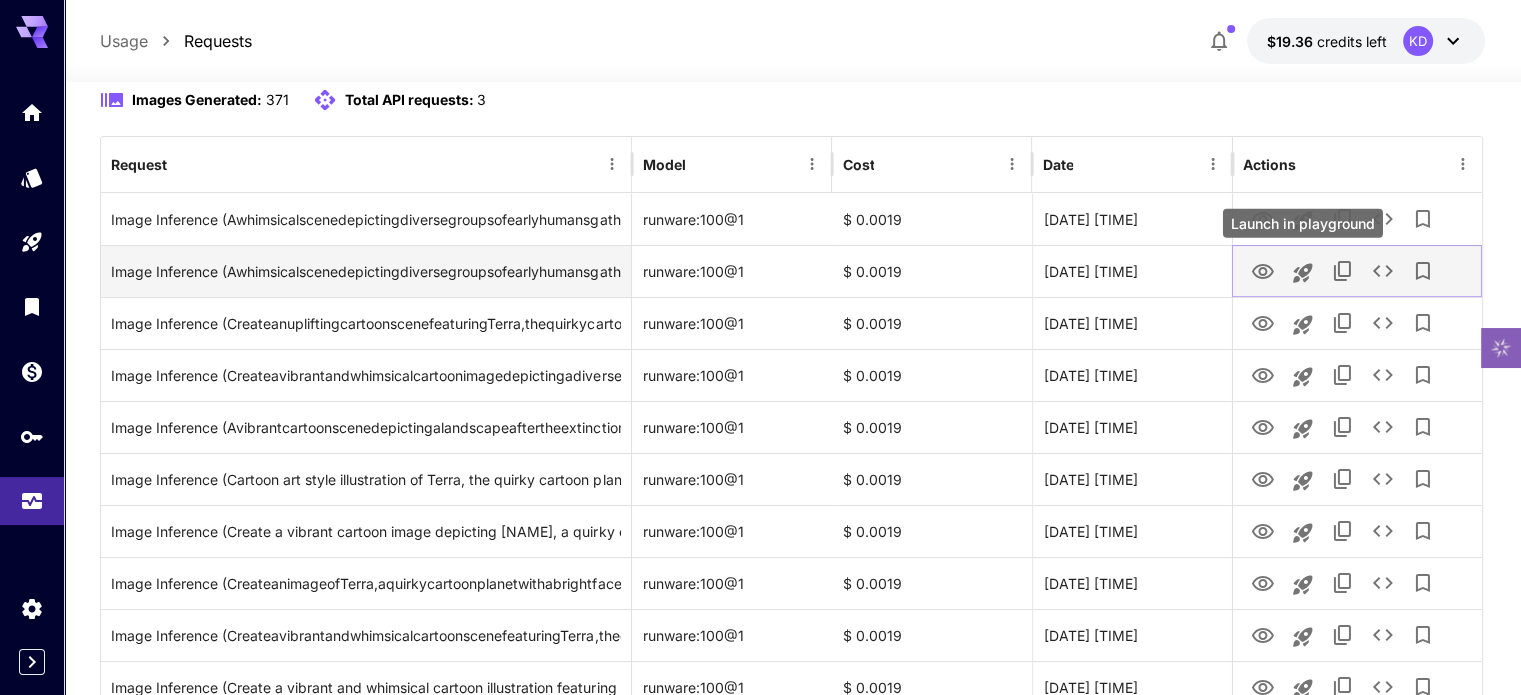 click at bounding box center [1303, 273] 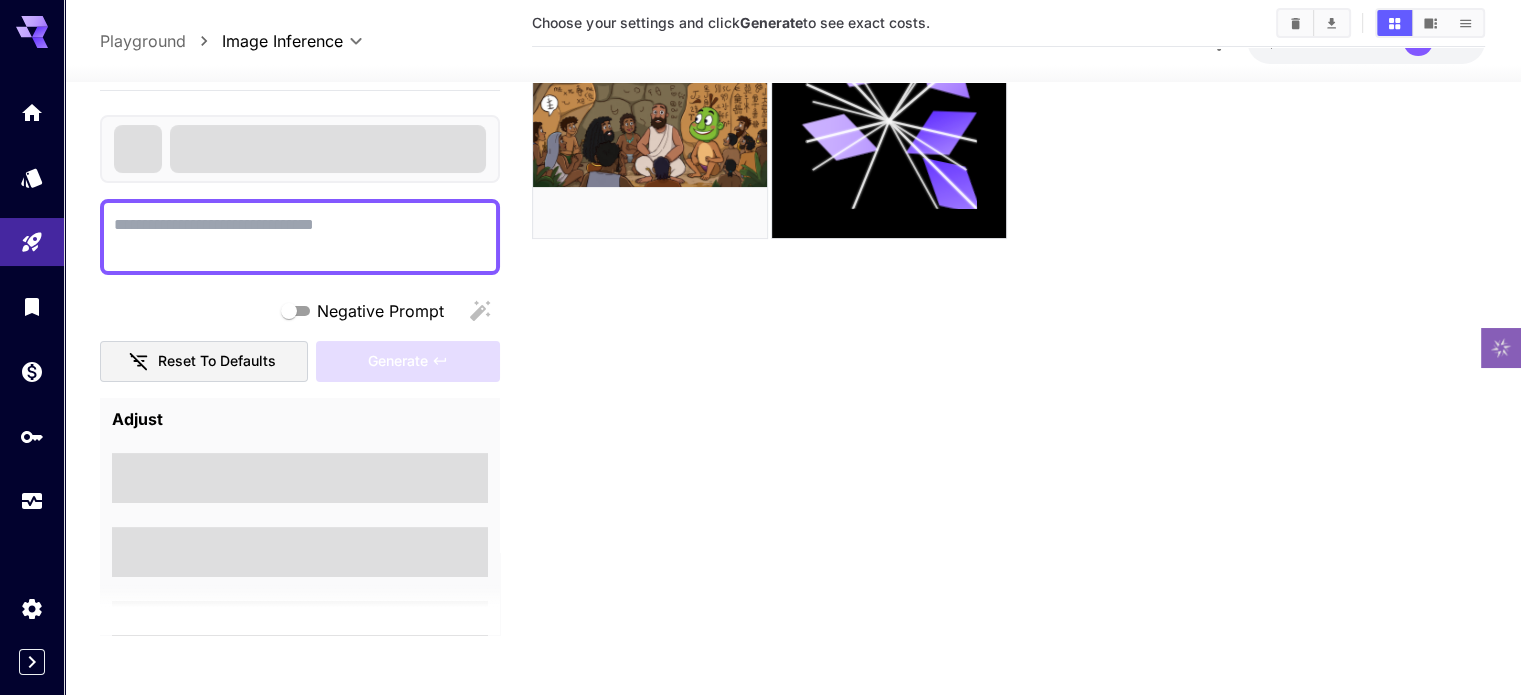 scroll, scrollTop: 158, scrollLeft: 0, axis: vertical 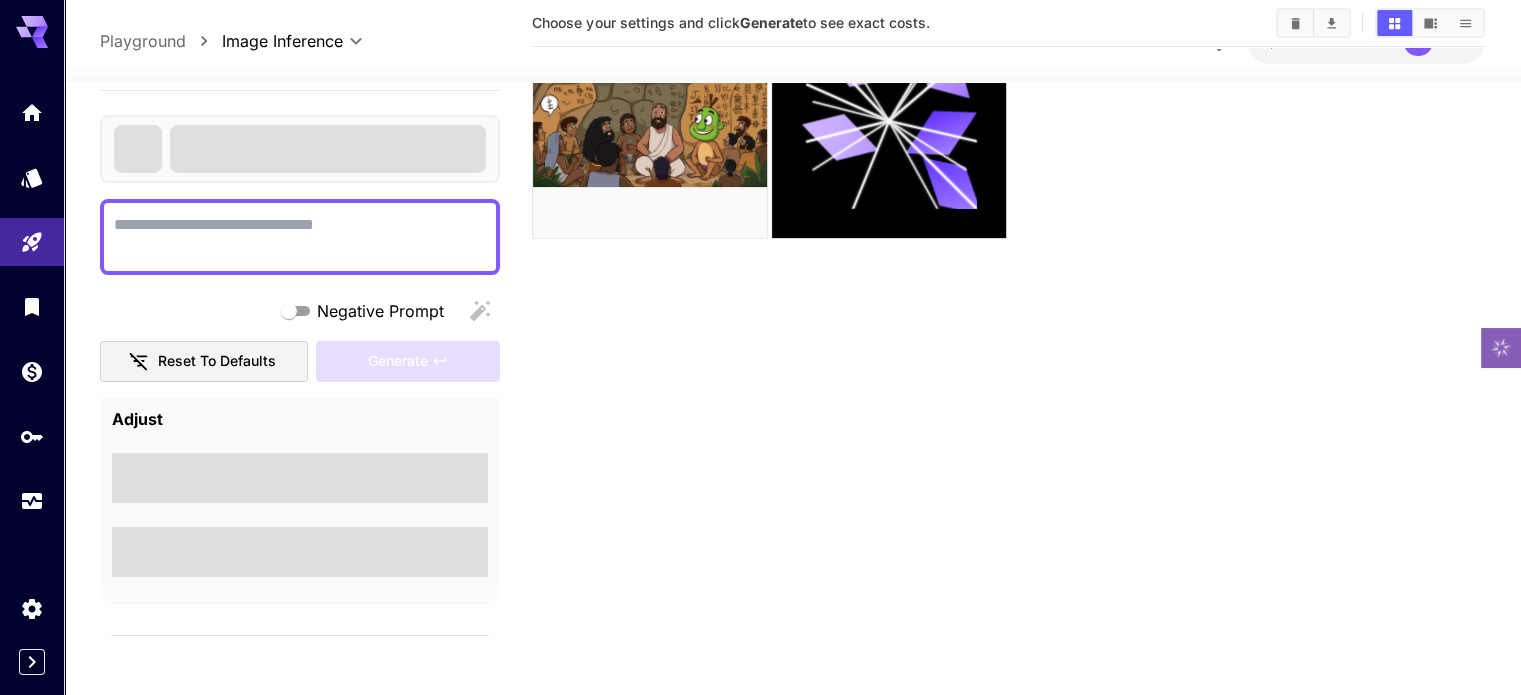 type on "**********" 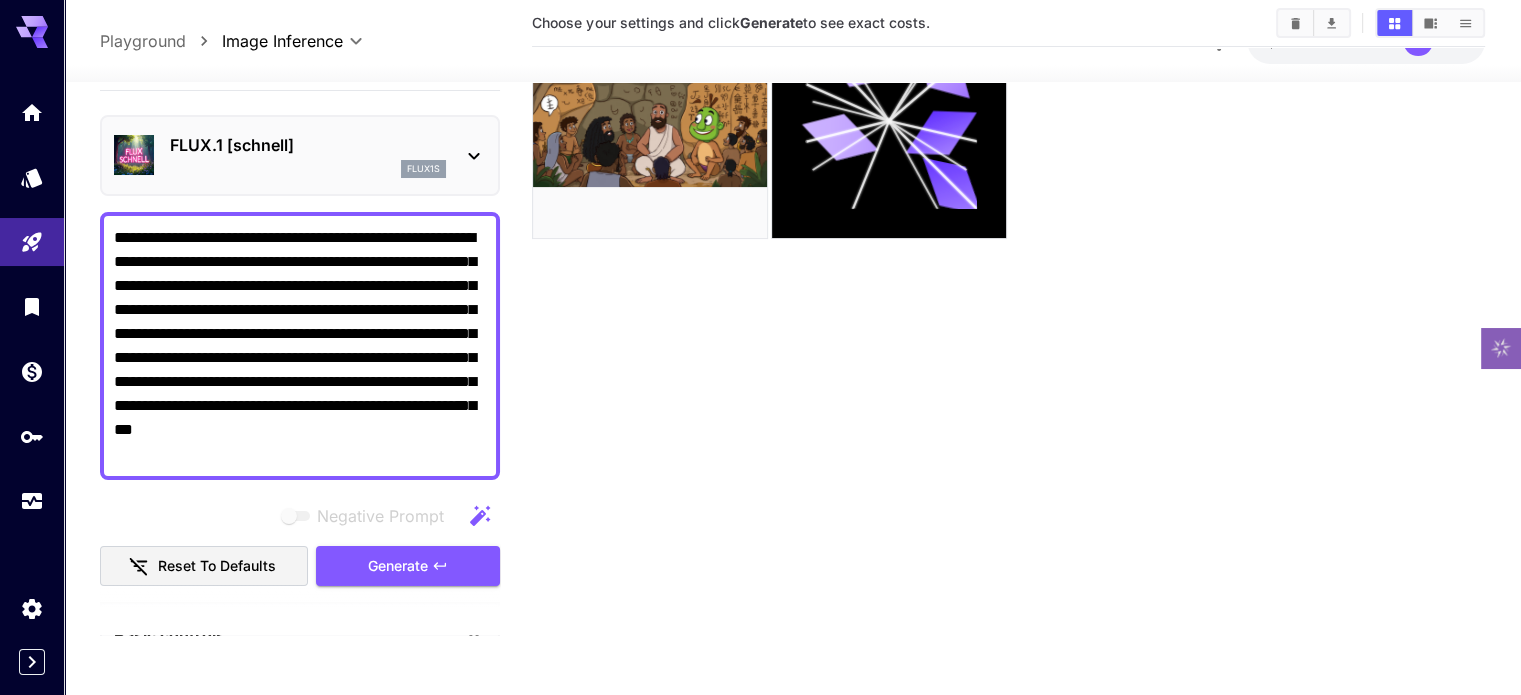 click 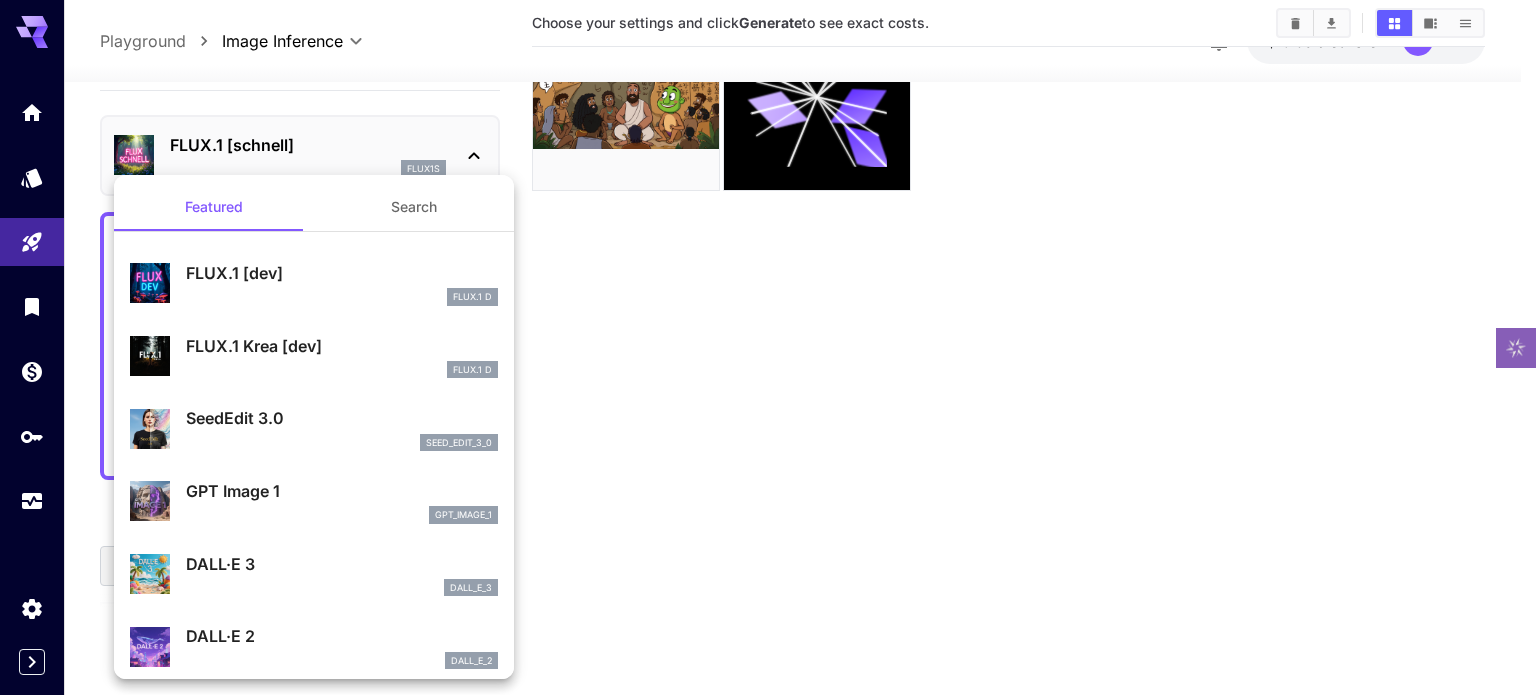 click on "FLUX.1 Krea [dev]" at bounding box center [342, 346] 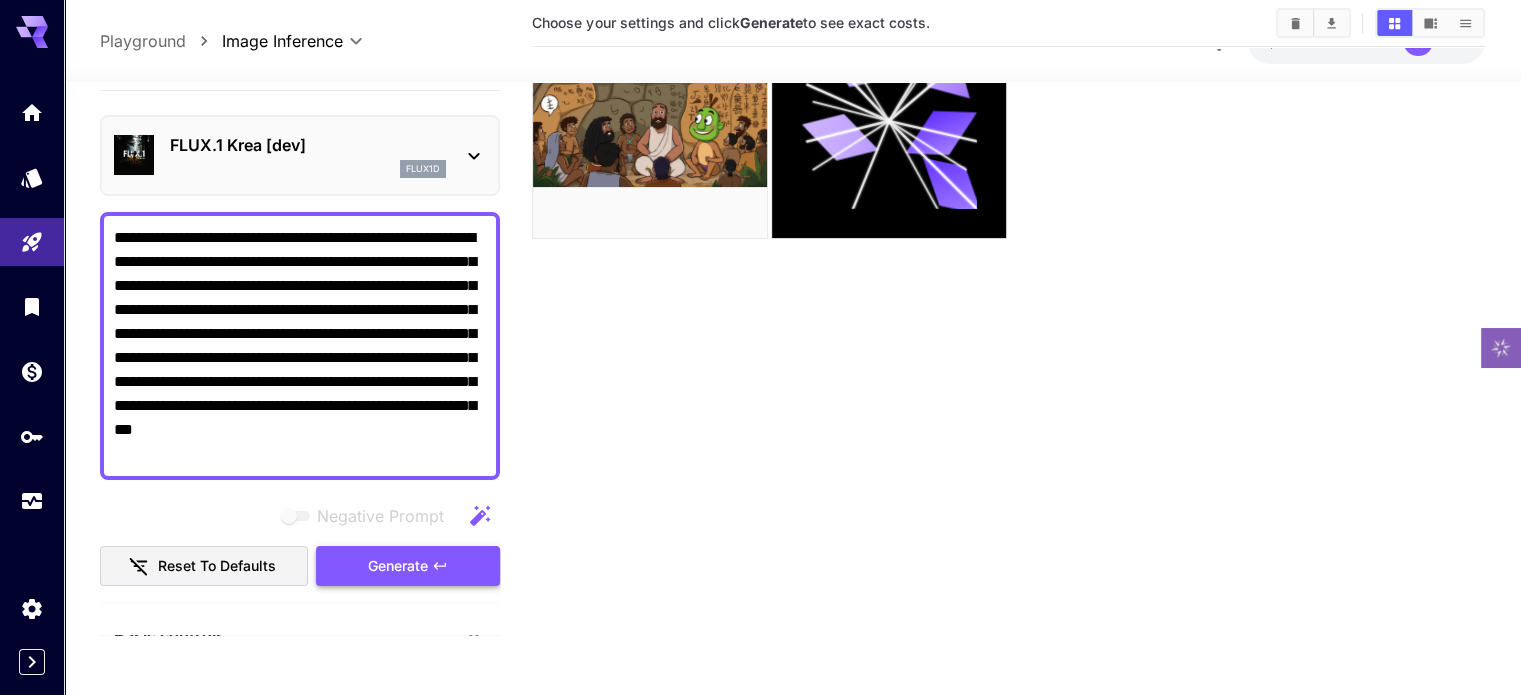 click on "Generate" at bounding box center [398, 566] 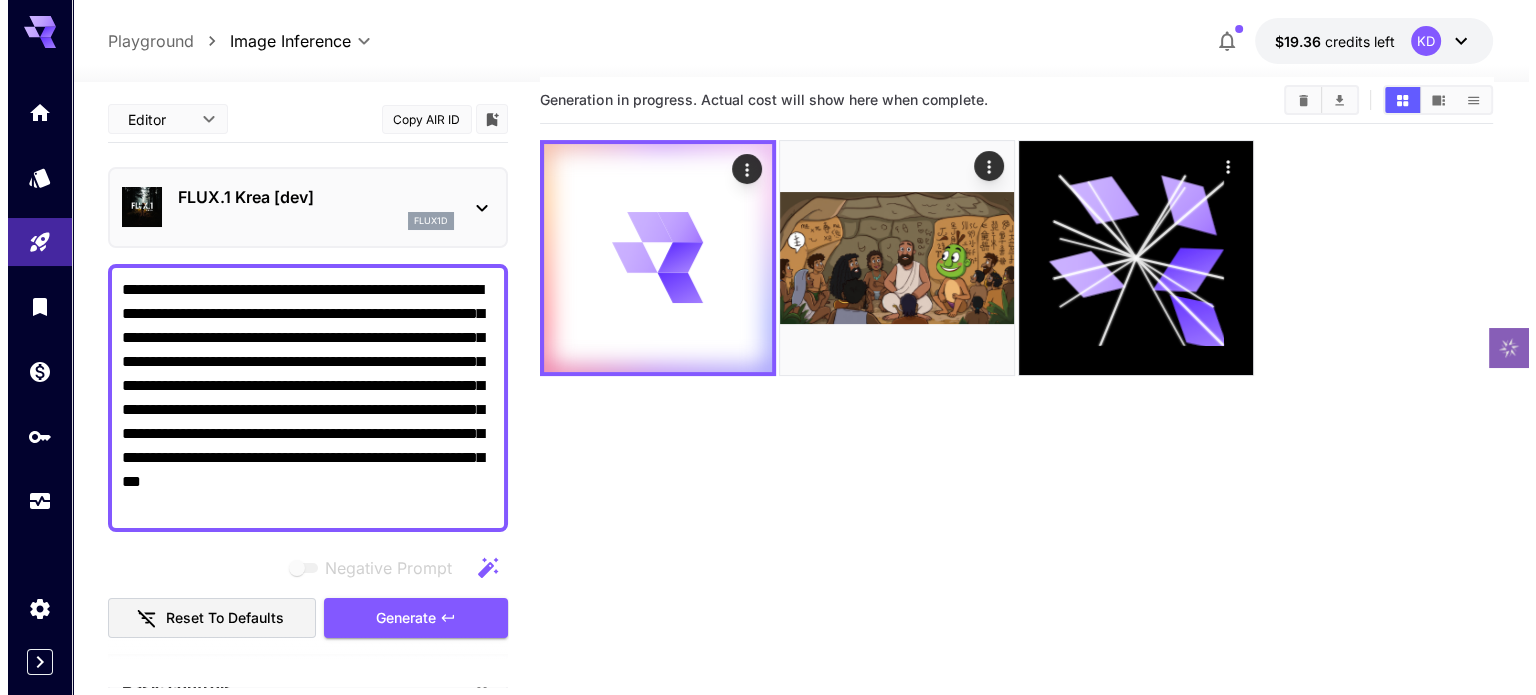 scroll, scrollTop: 0, scrollLeft: 0, axis: both 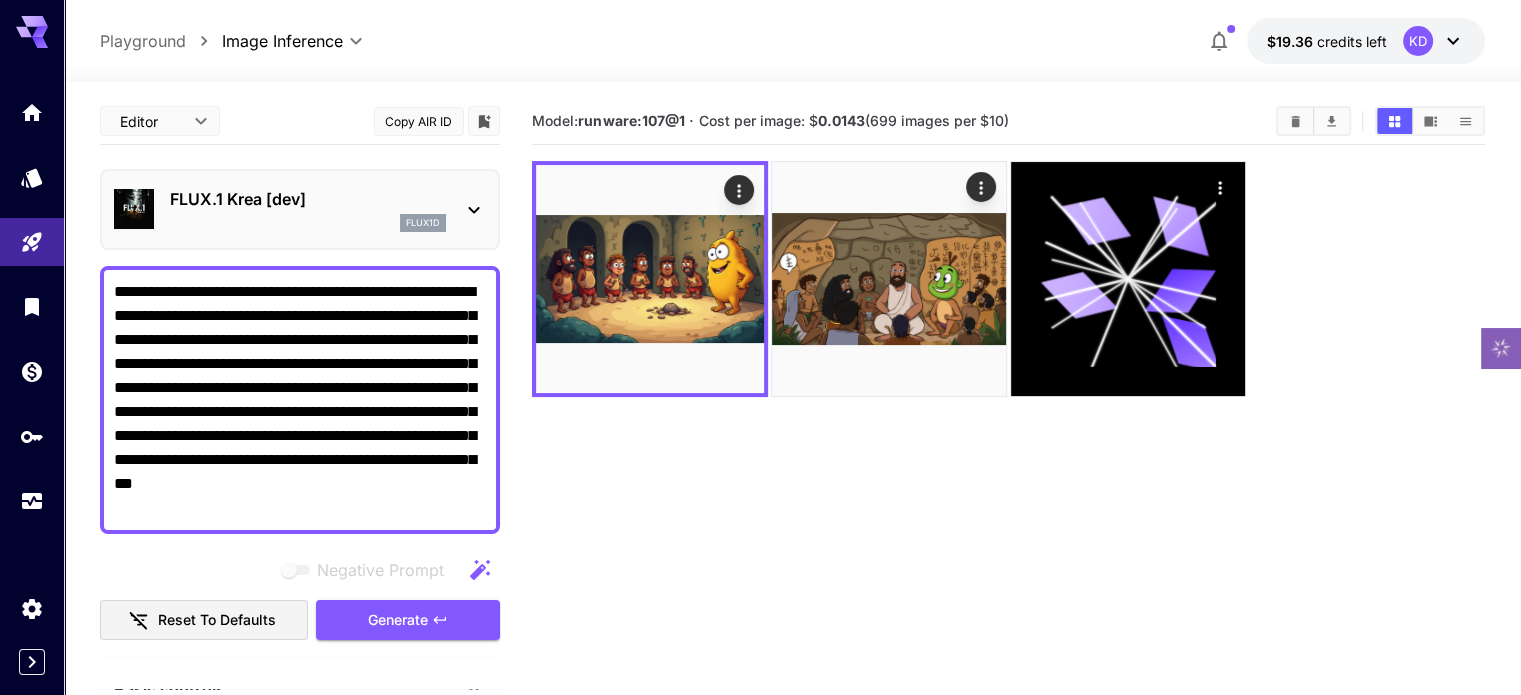 drag, startPoint x: 199, startPoint y: 291, endPoint x: 126, endPoint y: 282, distance: 73.552704 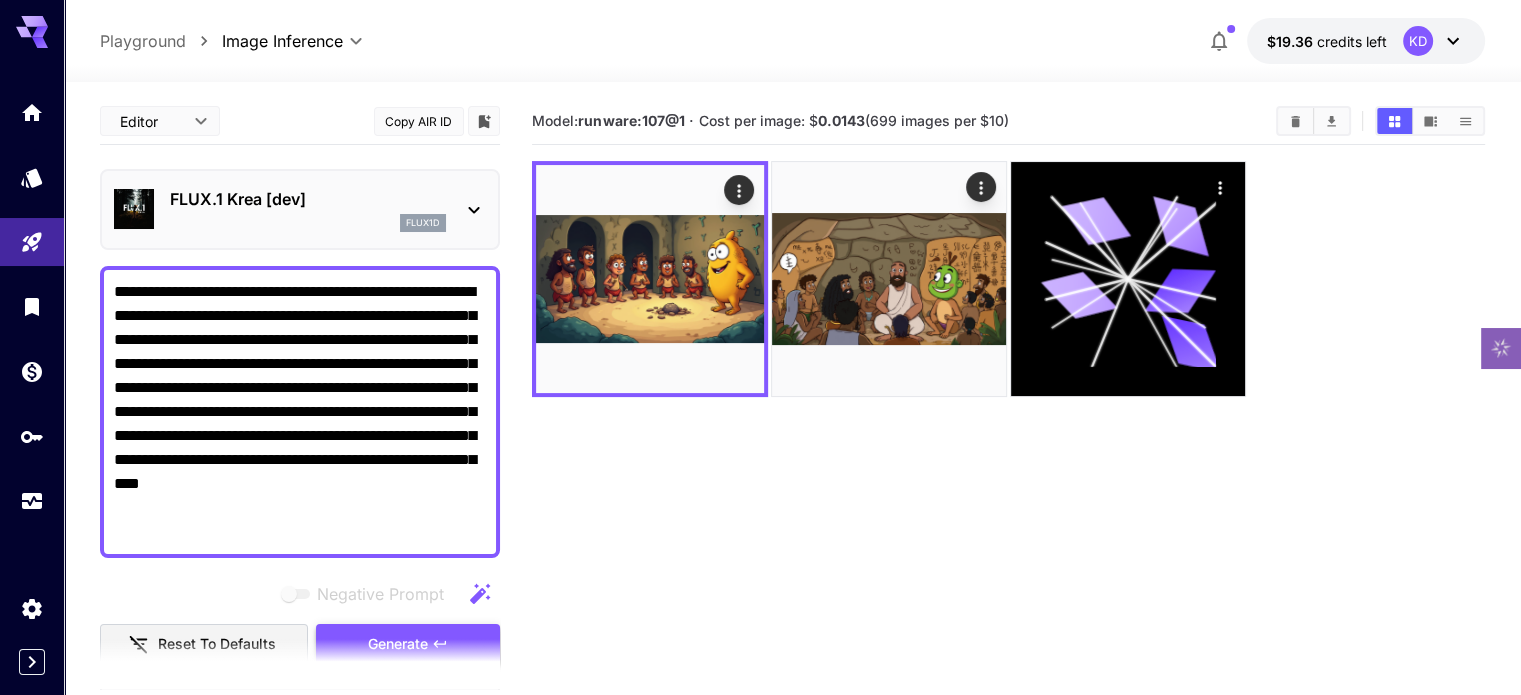 type on "**********" 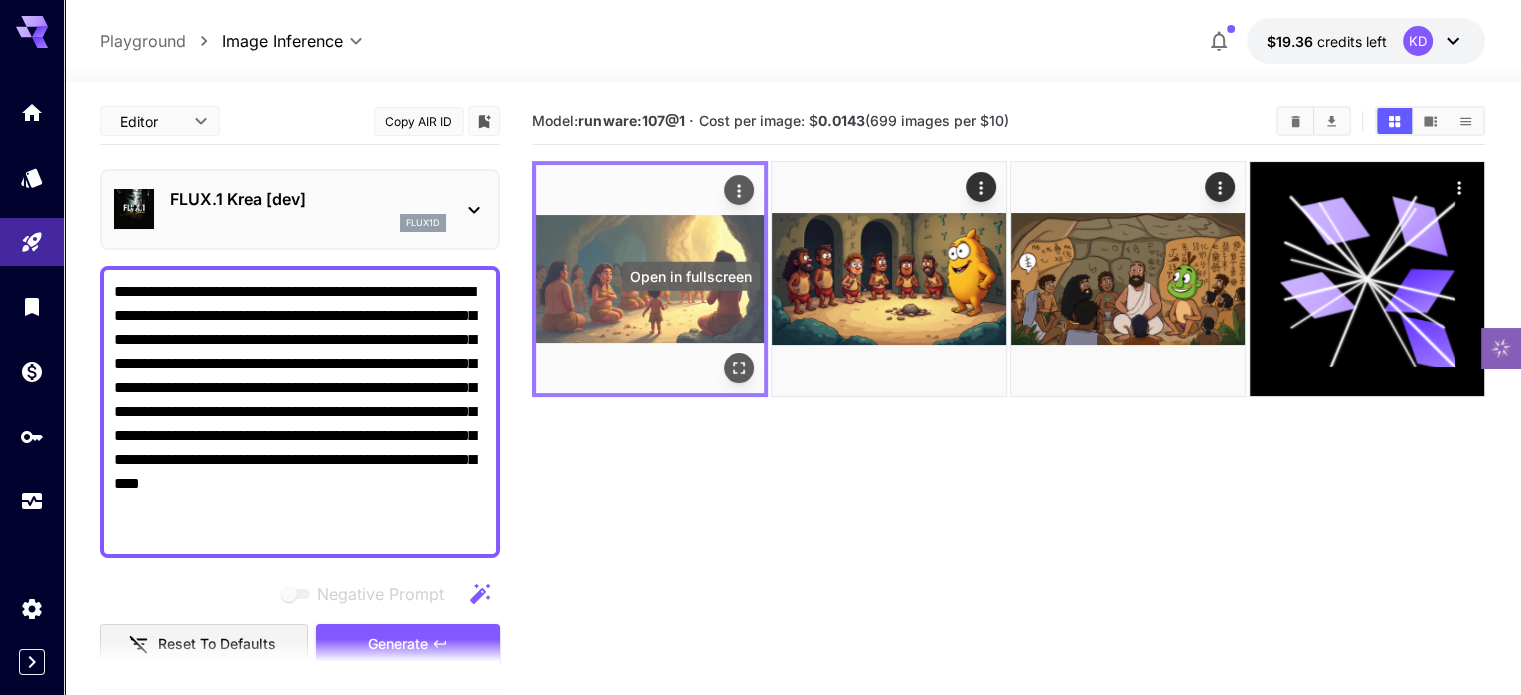 click 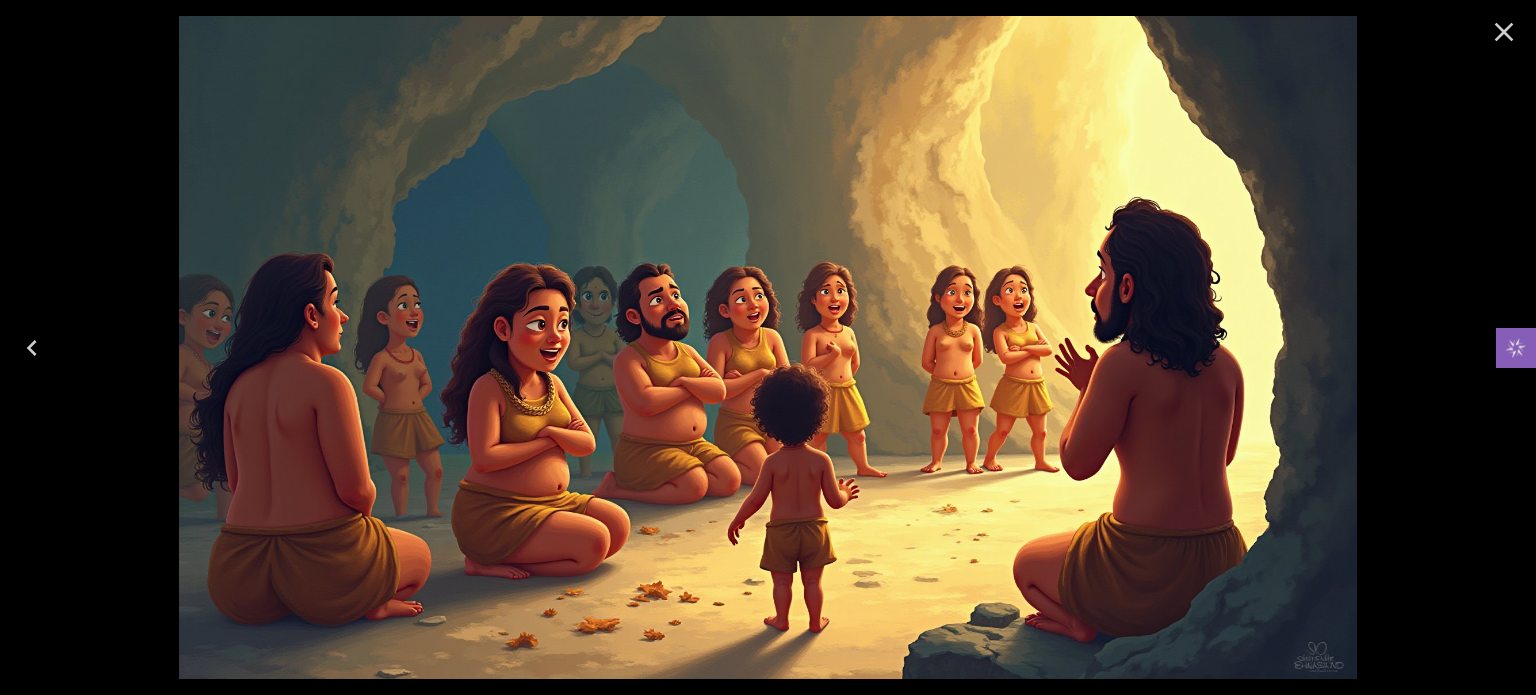 click 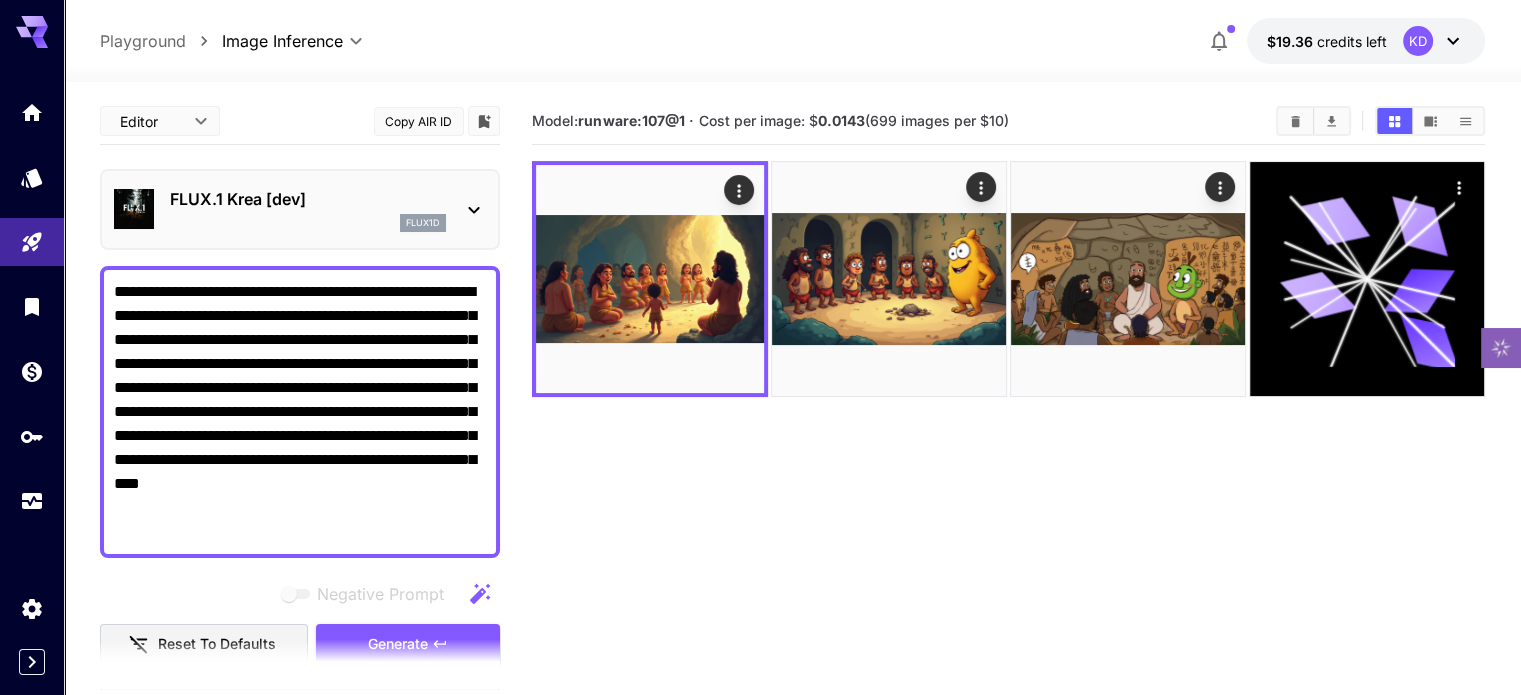 click 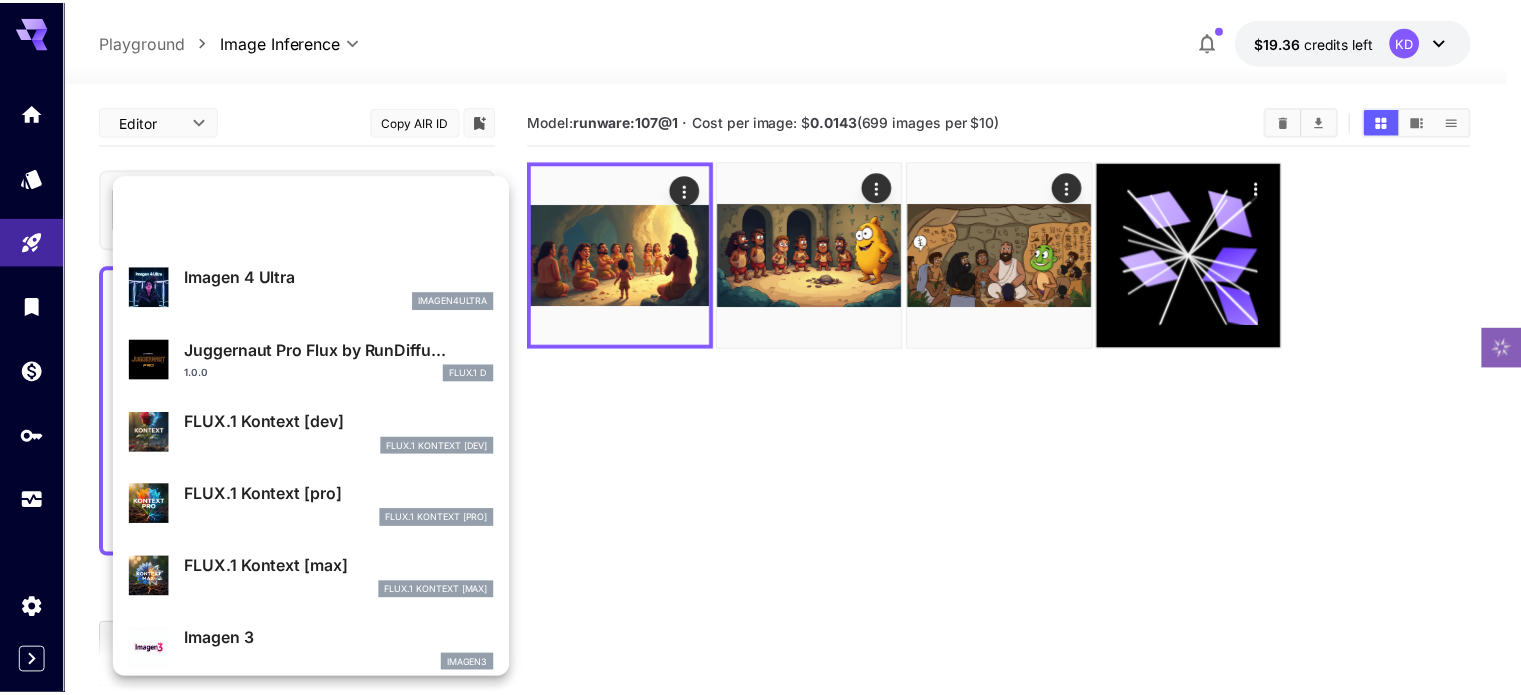 scroll, scrollTop: 506, scrollLeft: 0, axis: vertical 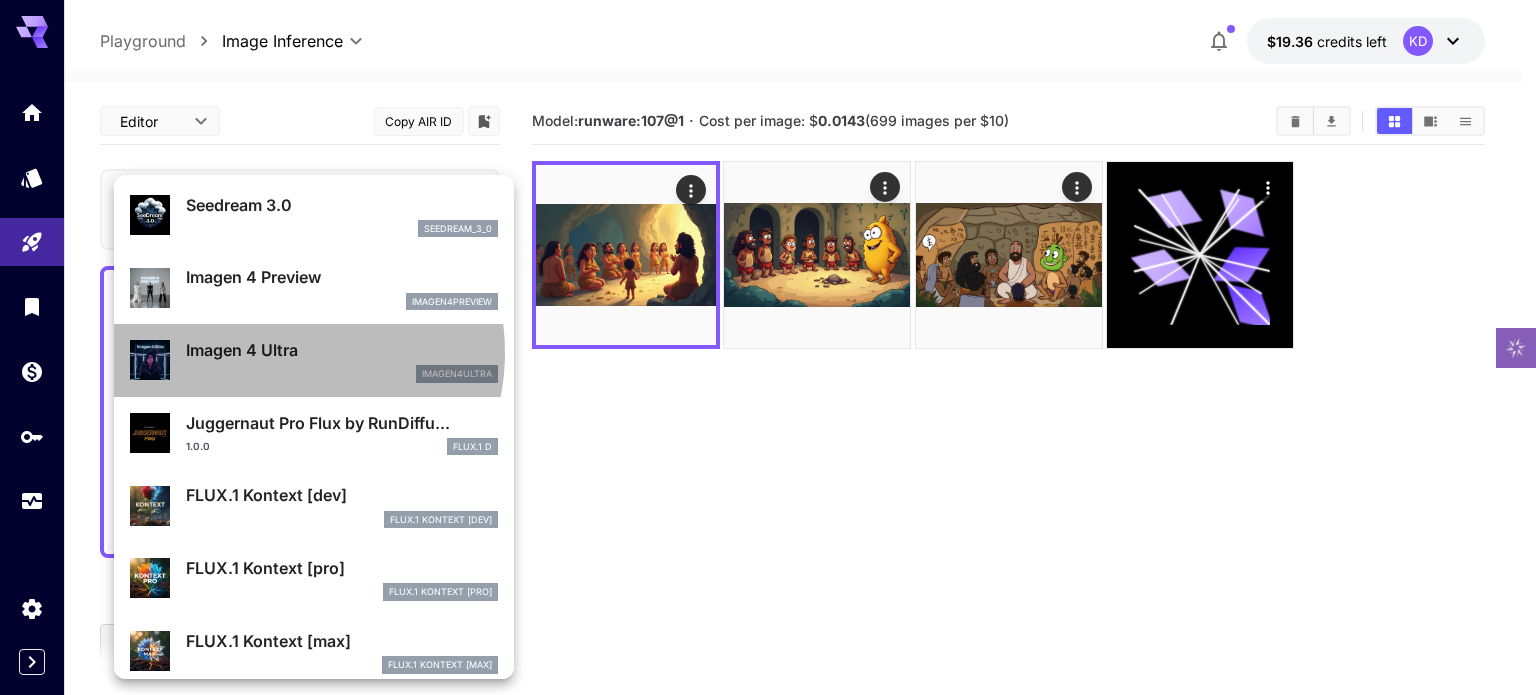 click on "Imagen 4 Ultra" at bounding box center (342, 350) 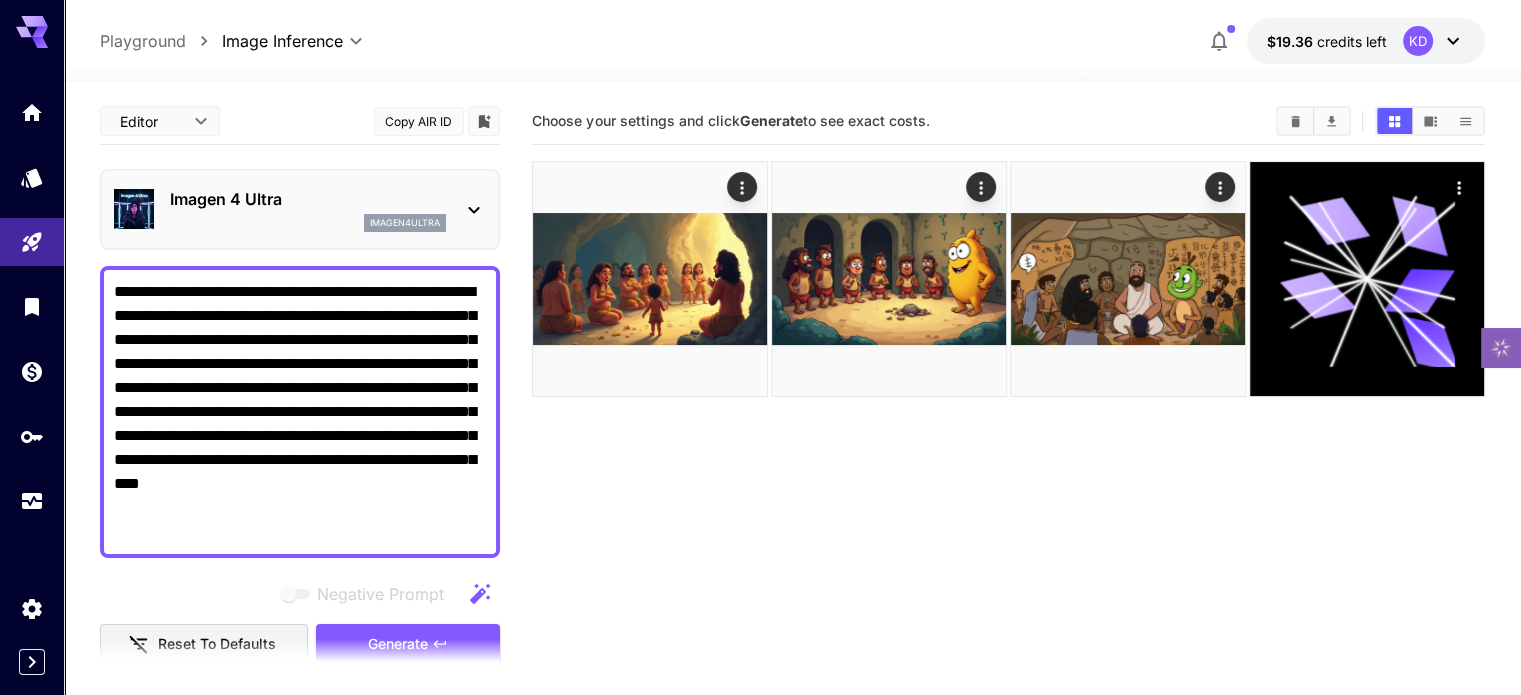click at bounding box center [300, 664] 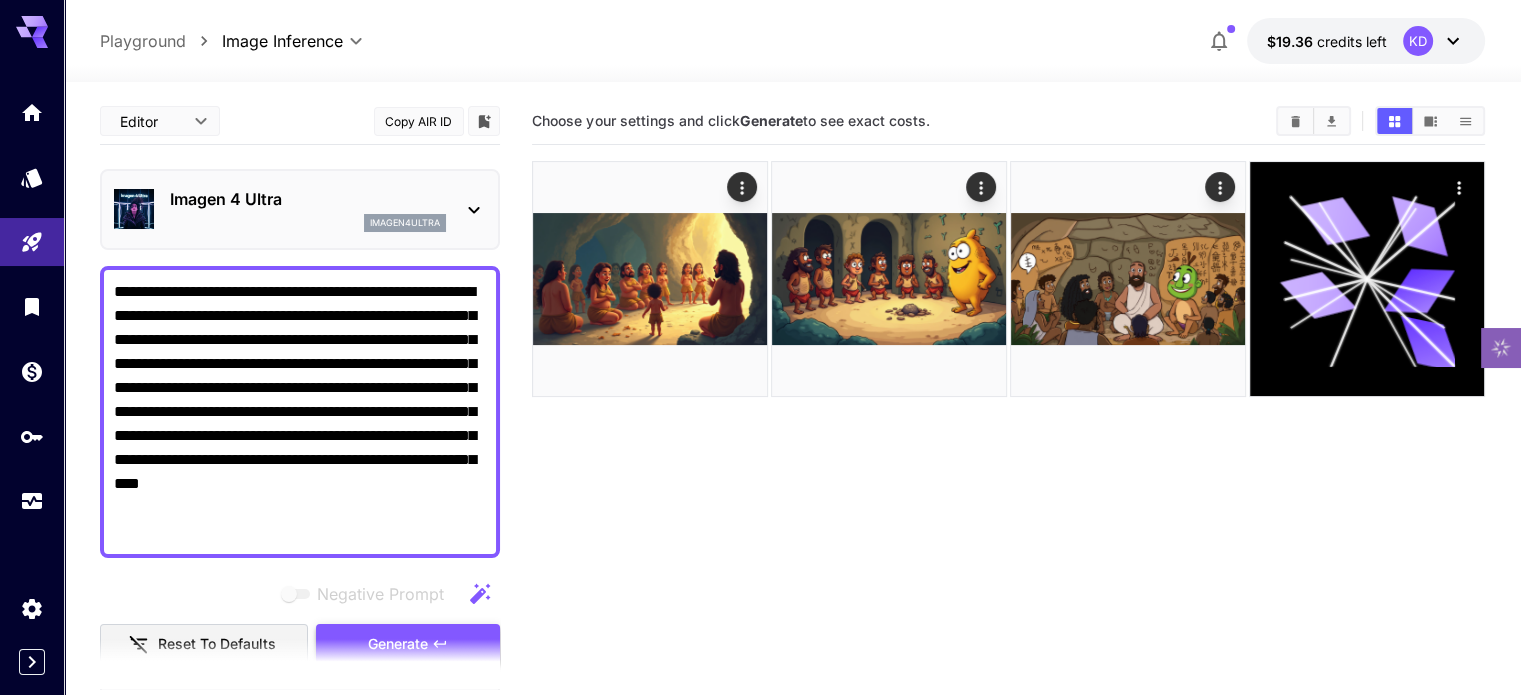 click on "Generate" at bounding box center (408, 644) 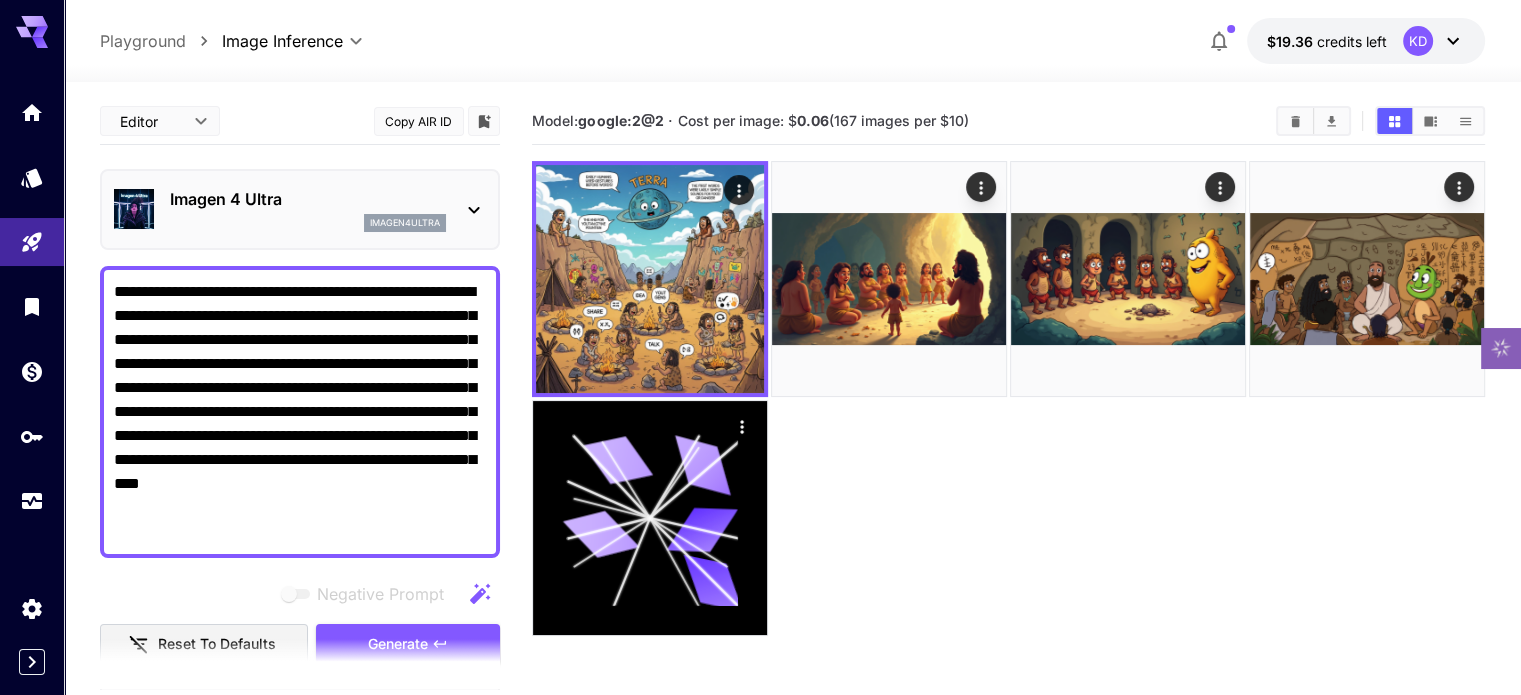 drag, startPoint x: 153, startPoint y: 411, endPoint x: 326, endPoint y: 409, distance: 173.01157 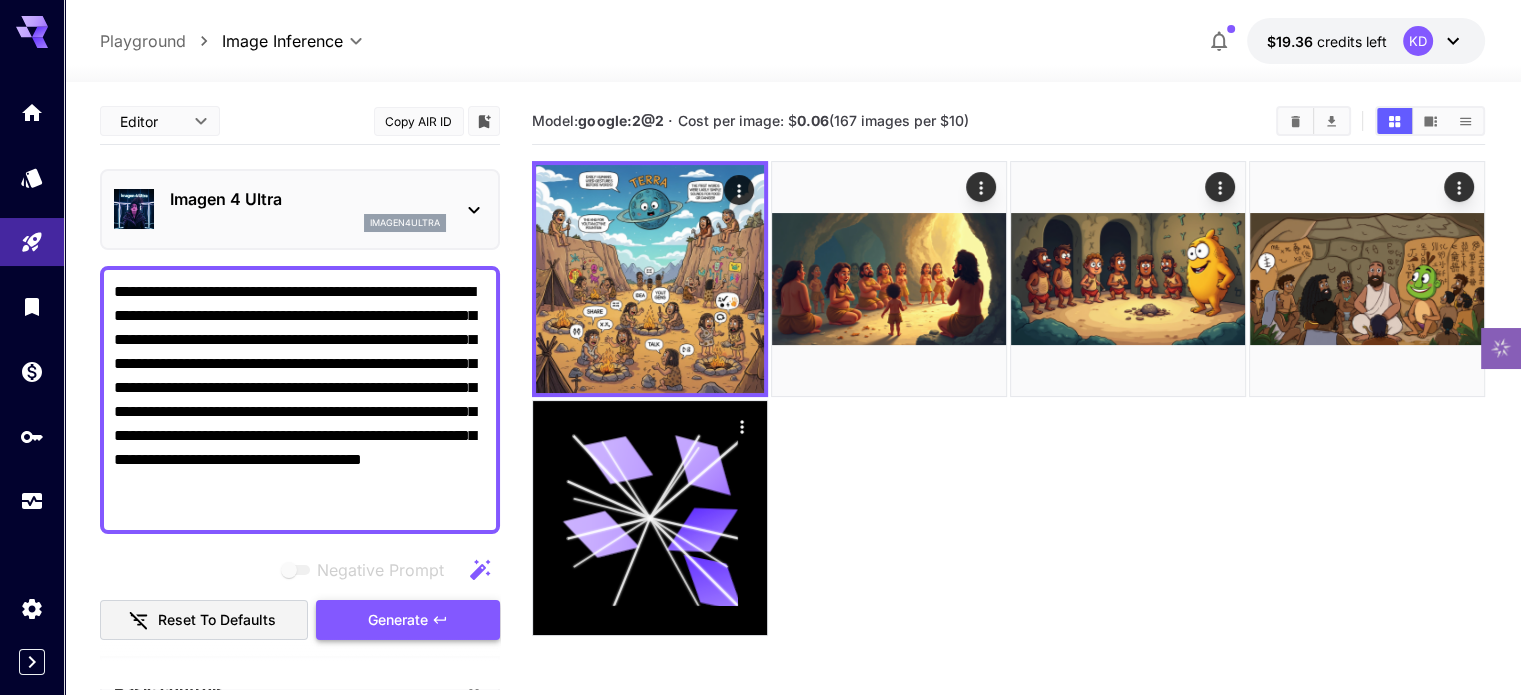 click on "Generate" at bounding box center (398, 620) 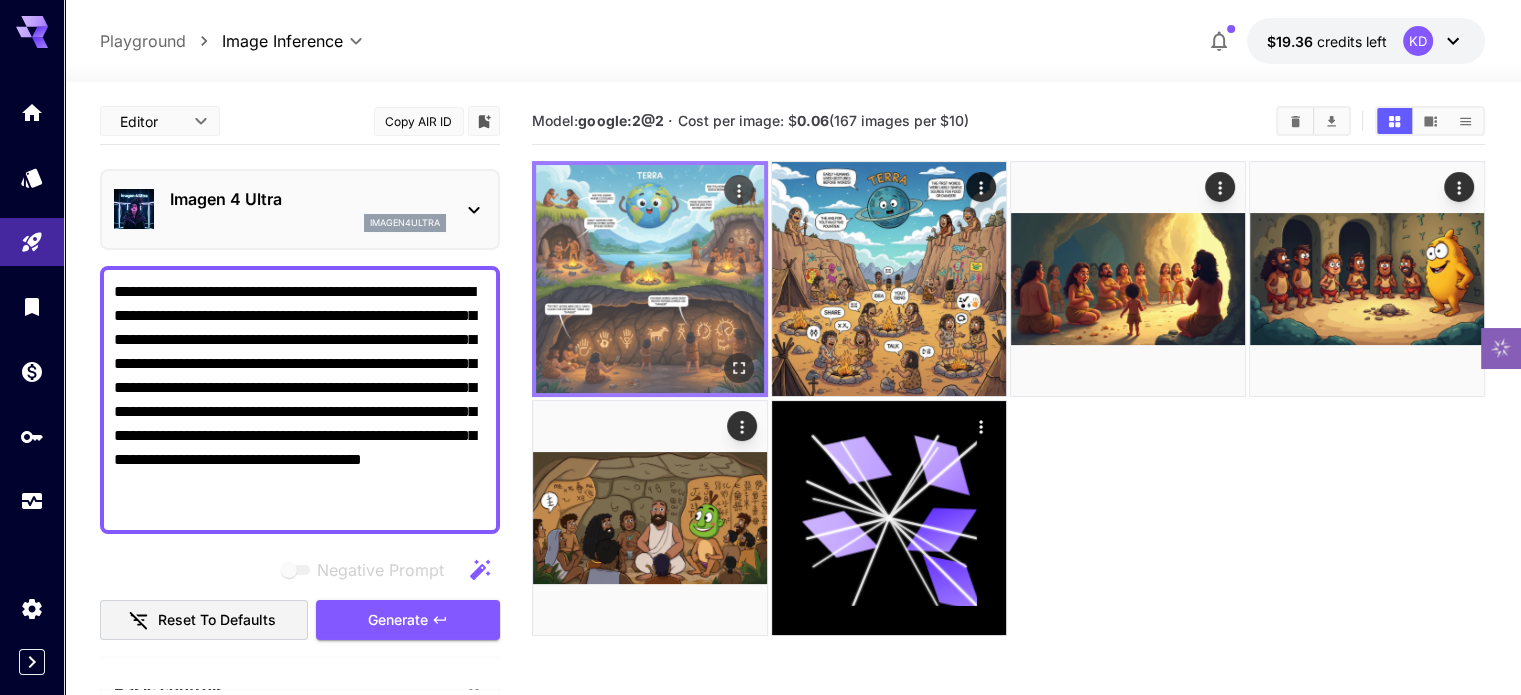 click at bounding box center [650, 279] 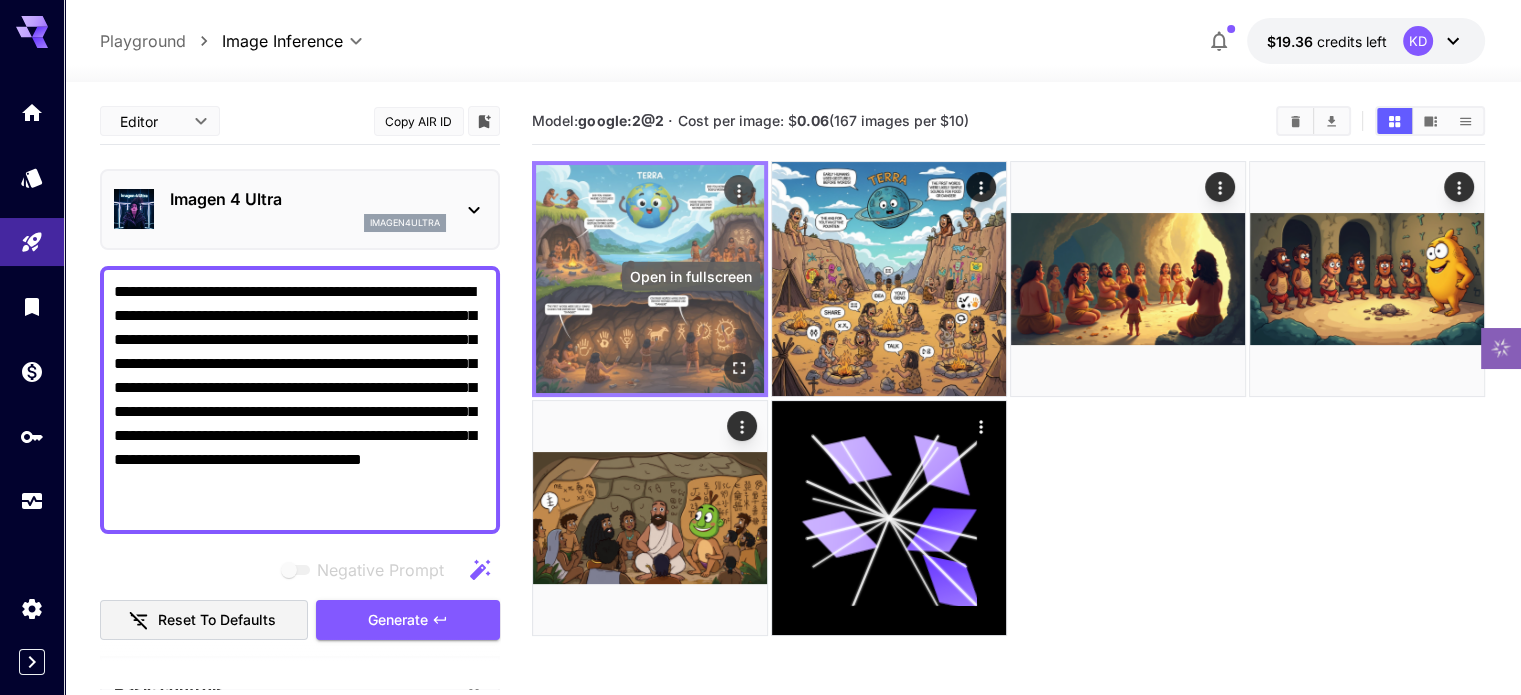 click 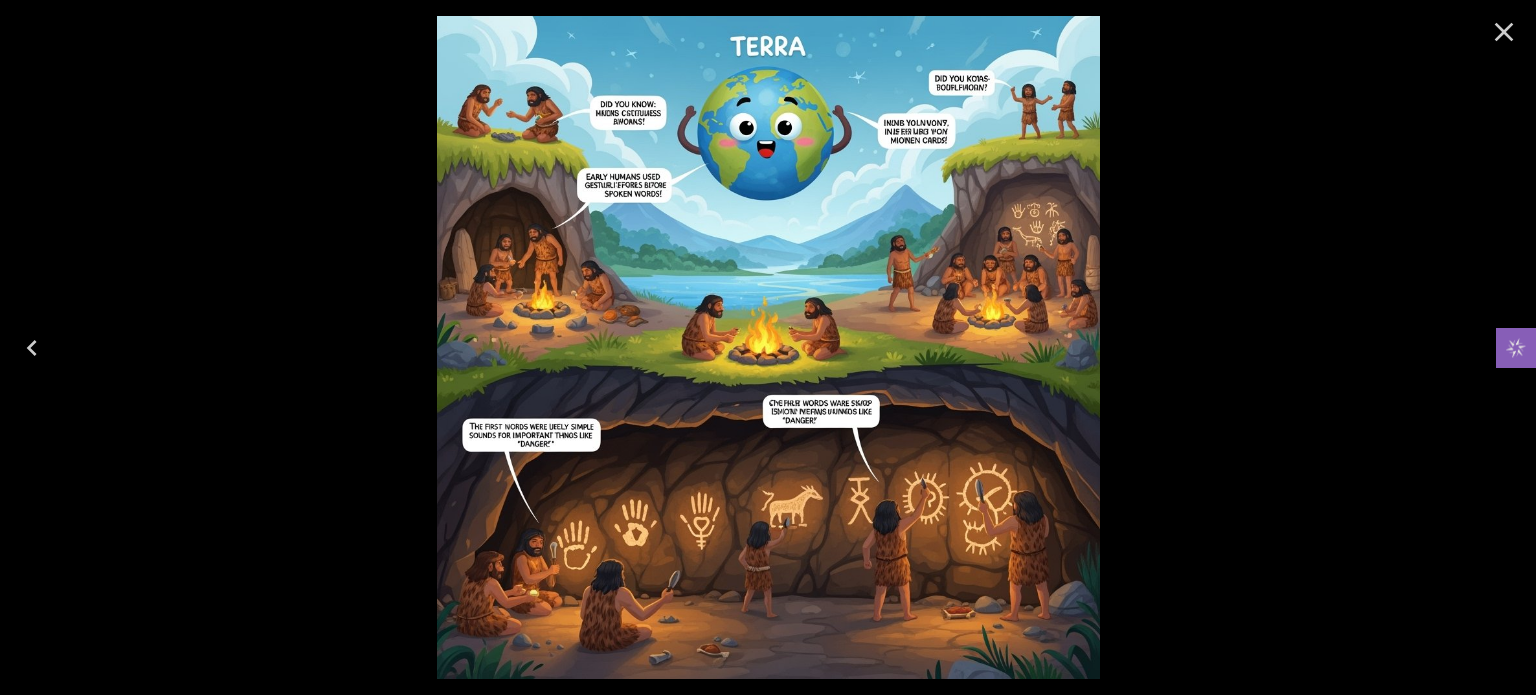 click 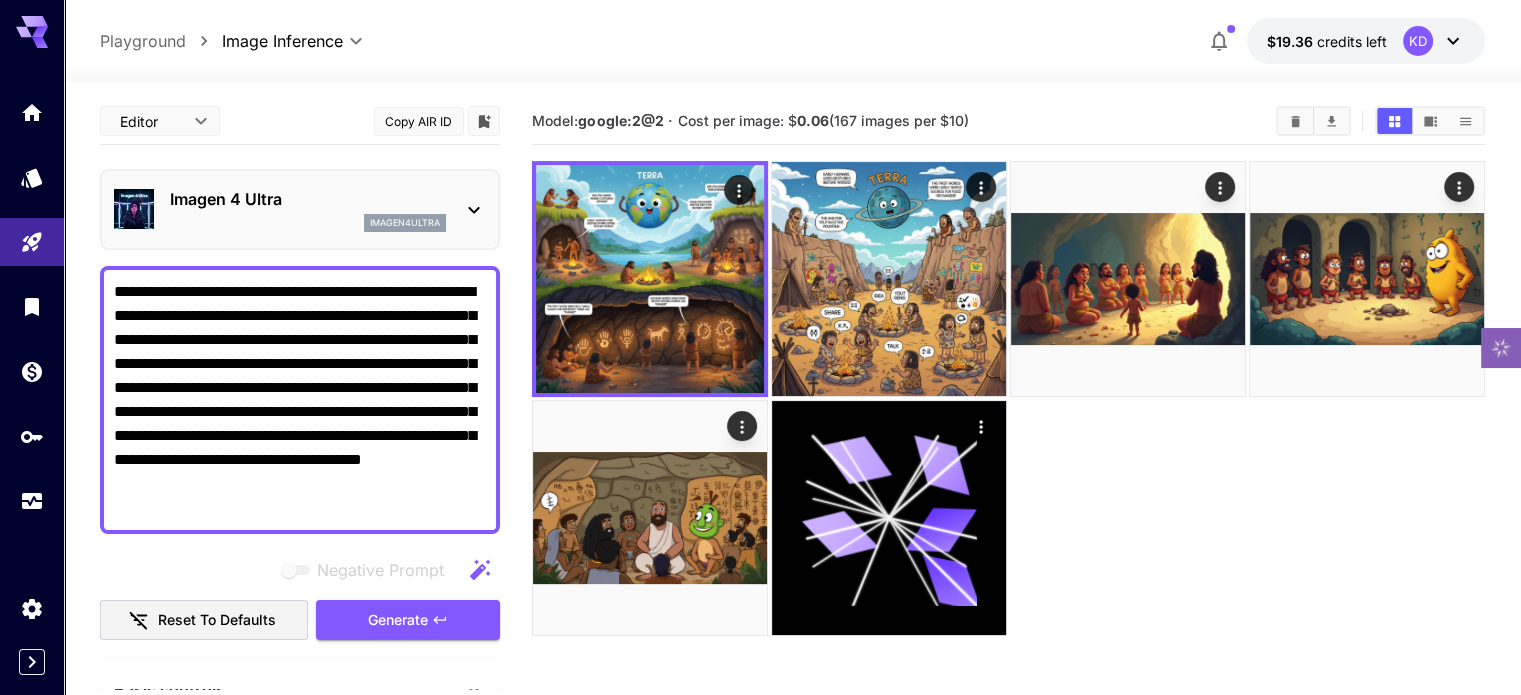 click on "Imagen 4 Ultra" at bounding box center [308, 199] 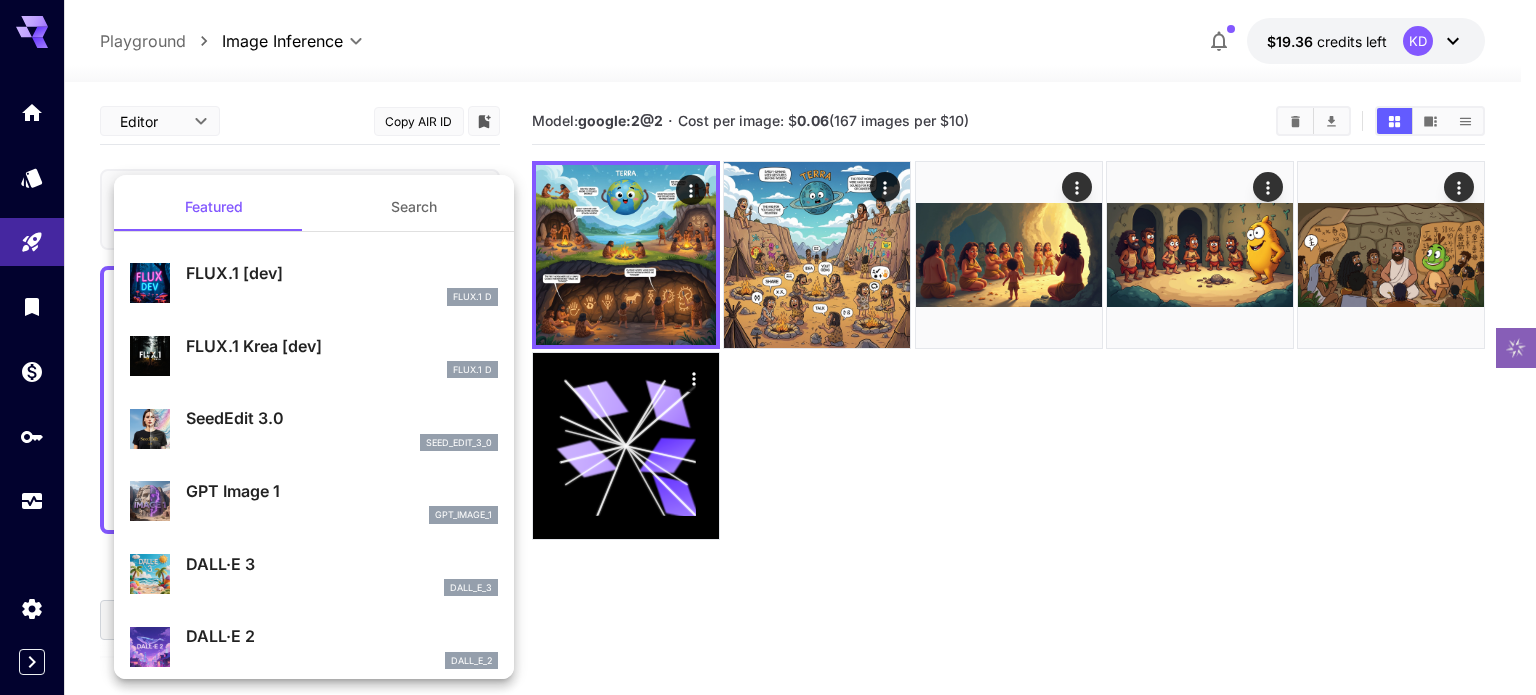 click on "FLUX.1 D" at bounding box center [342, 297] 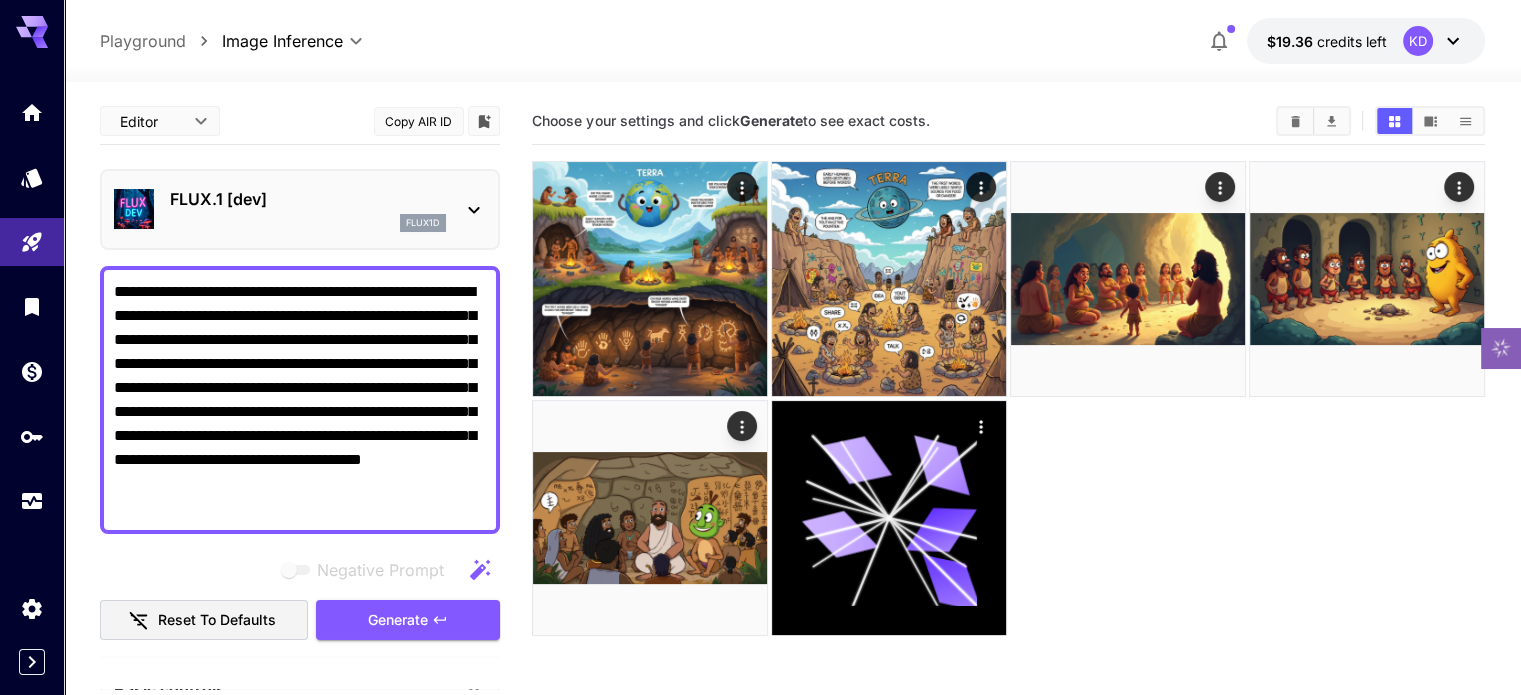click on "**********" at bounding box center (300, 400) 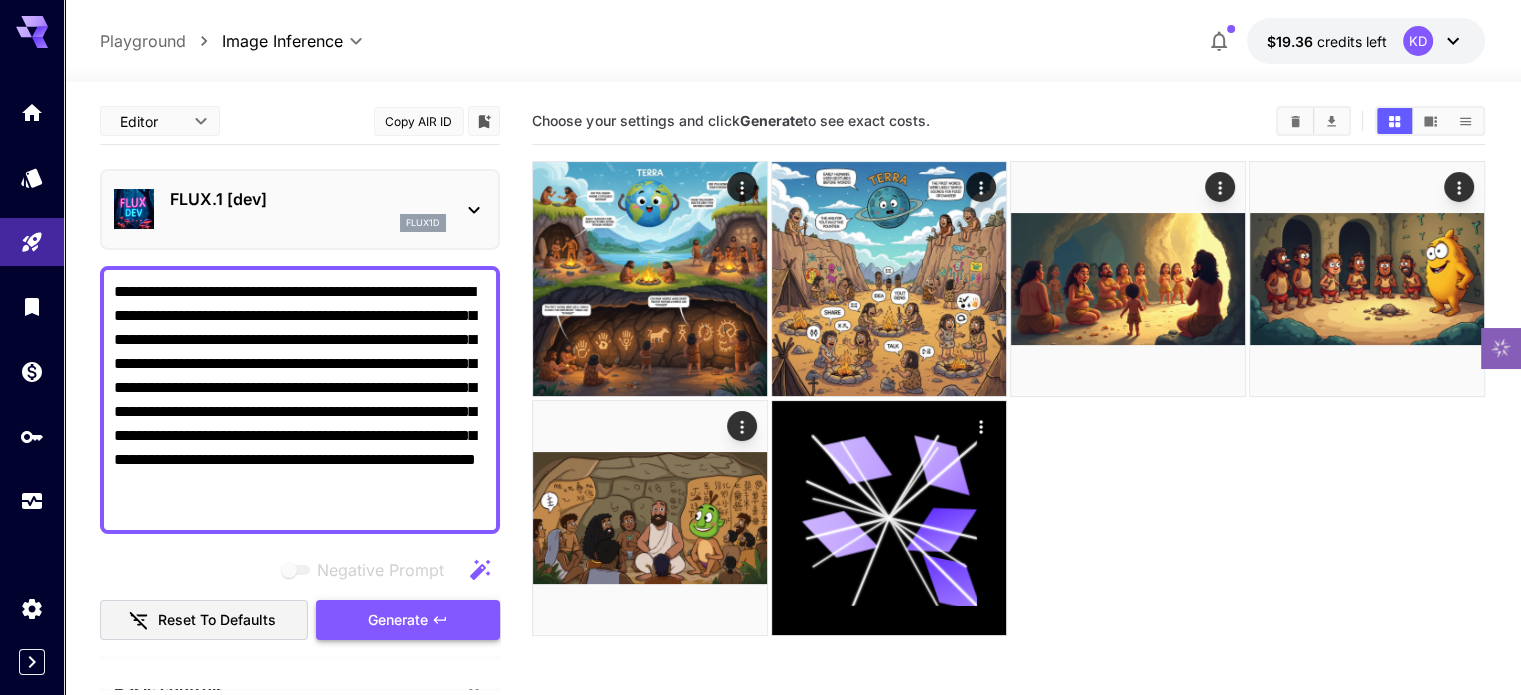 click on "Generate" at bounding box center [398, 620] 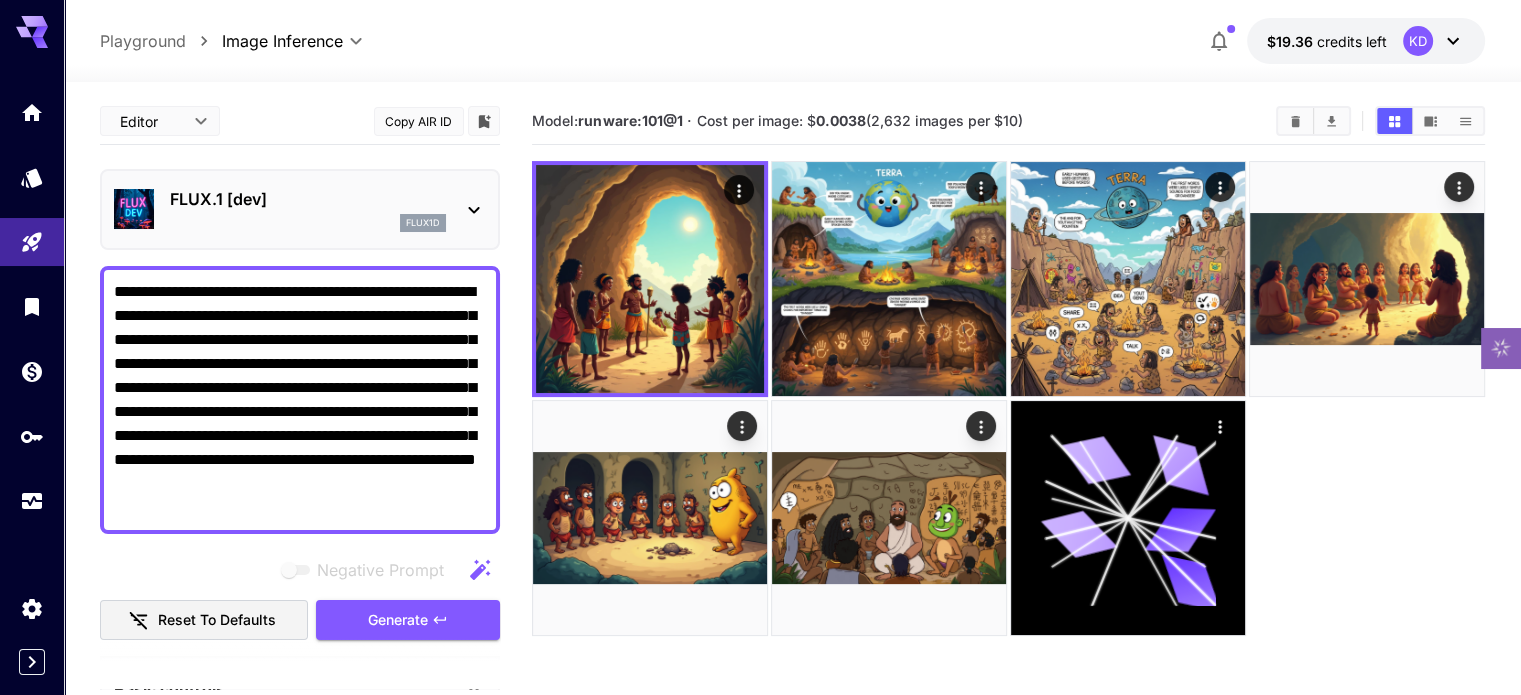 click on "**********" at bounding box center (300, 400) 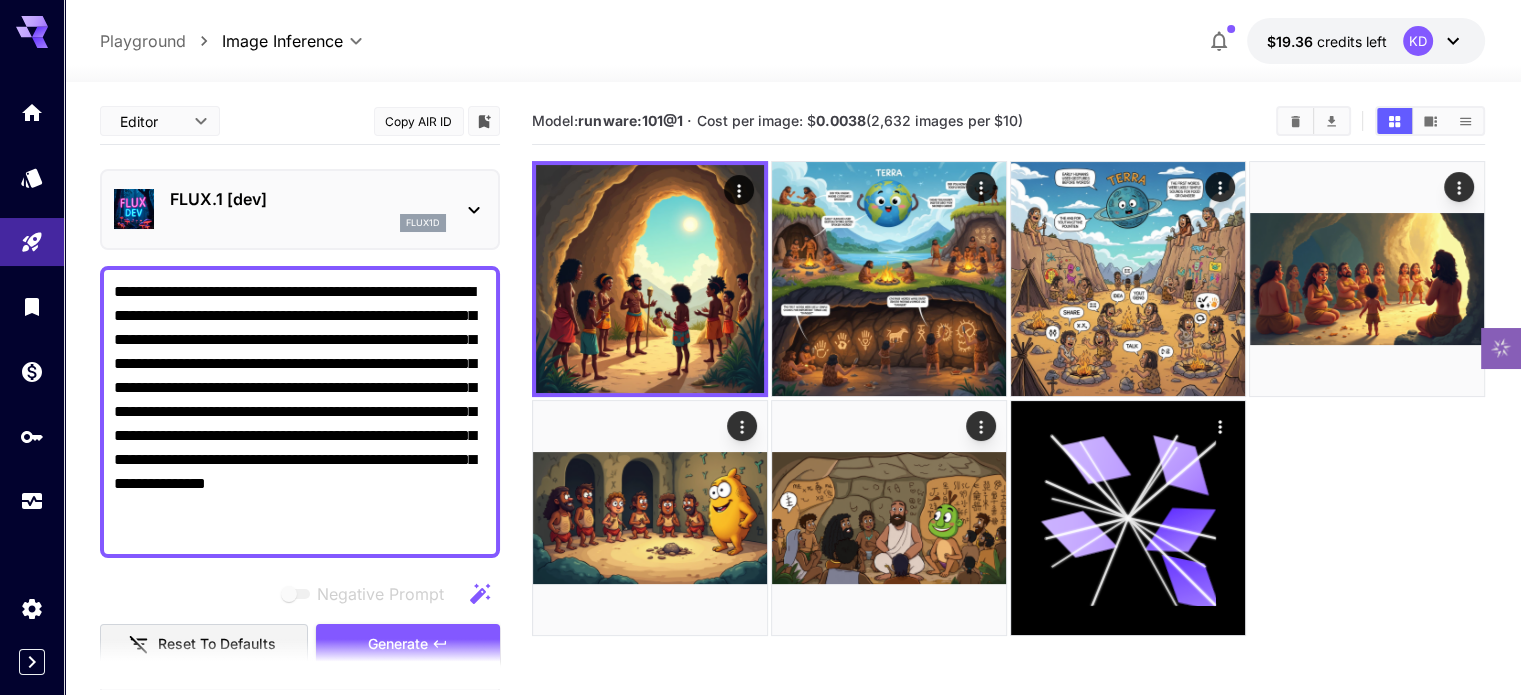 click at bounding box center (300, 664) 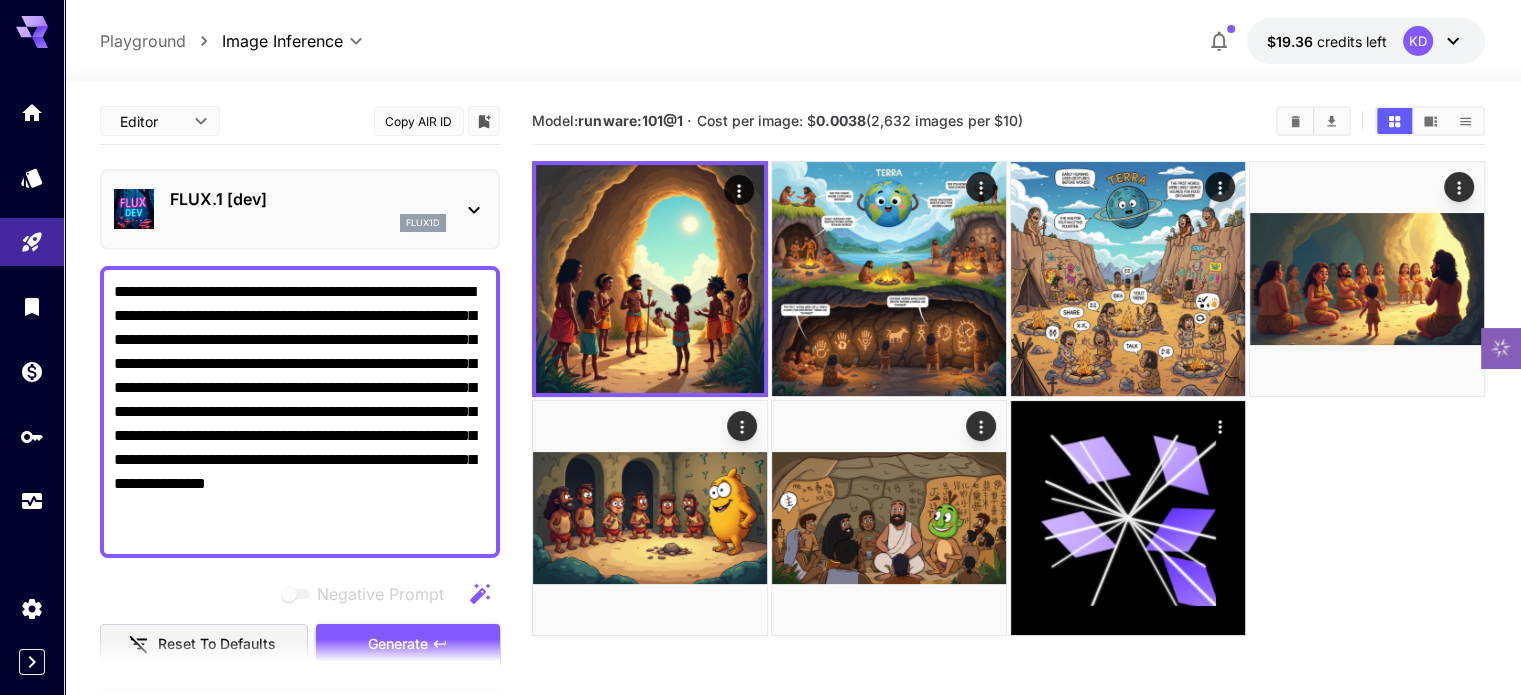 click on "Generate" at bounding box center (408, 644) 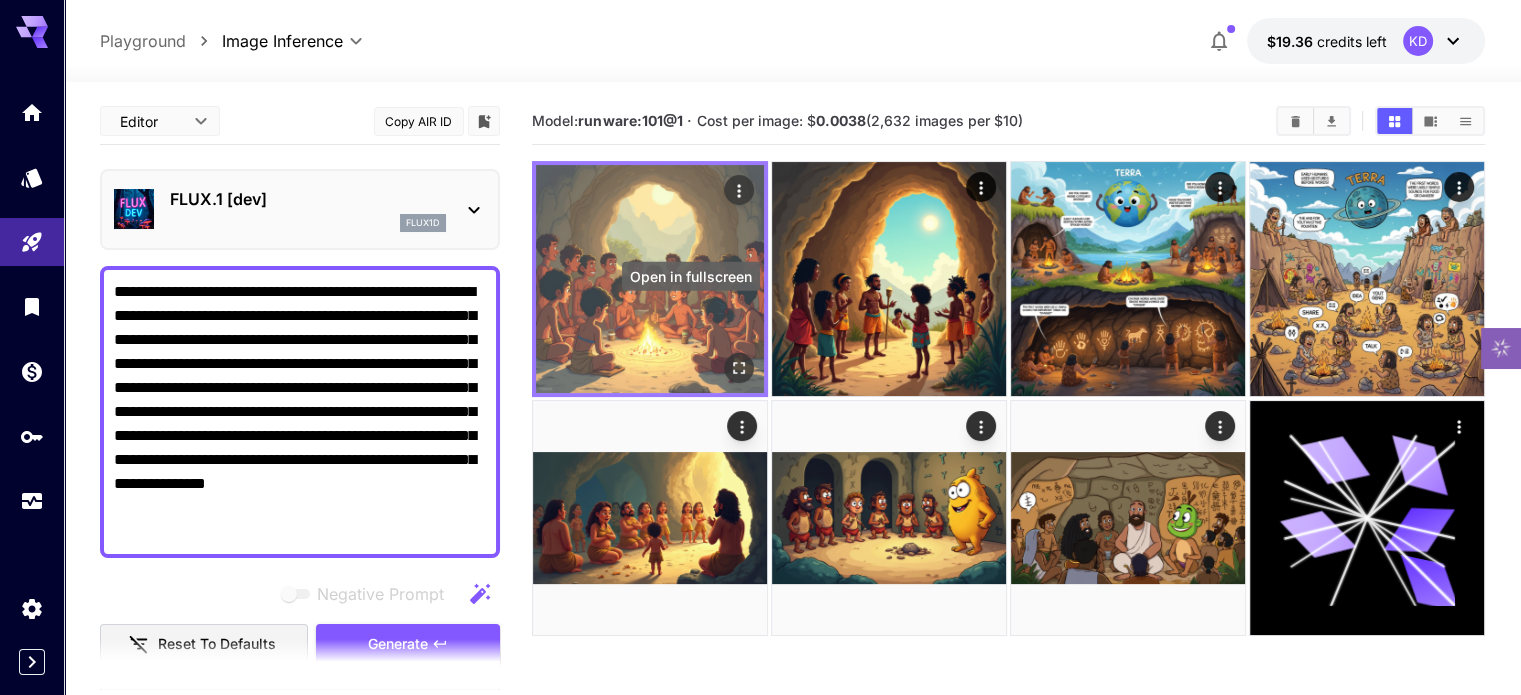 click 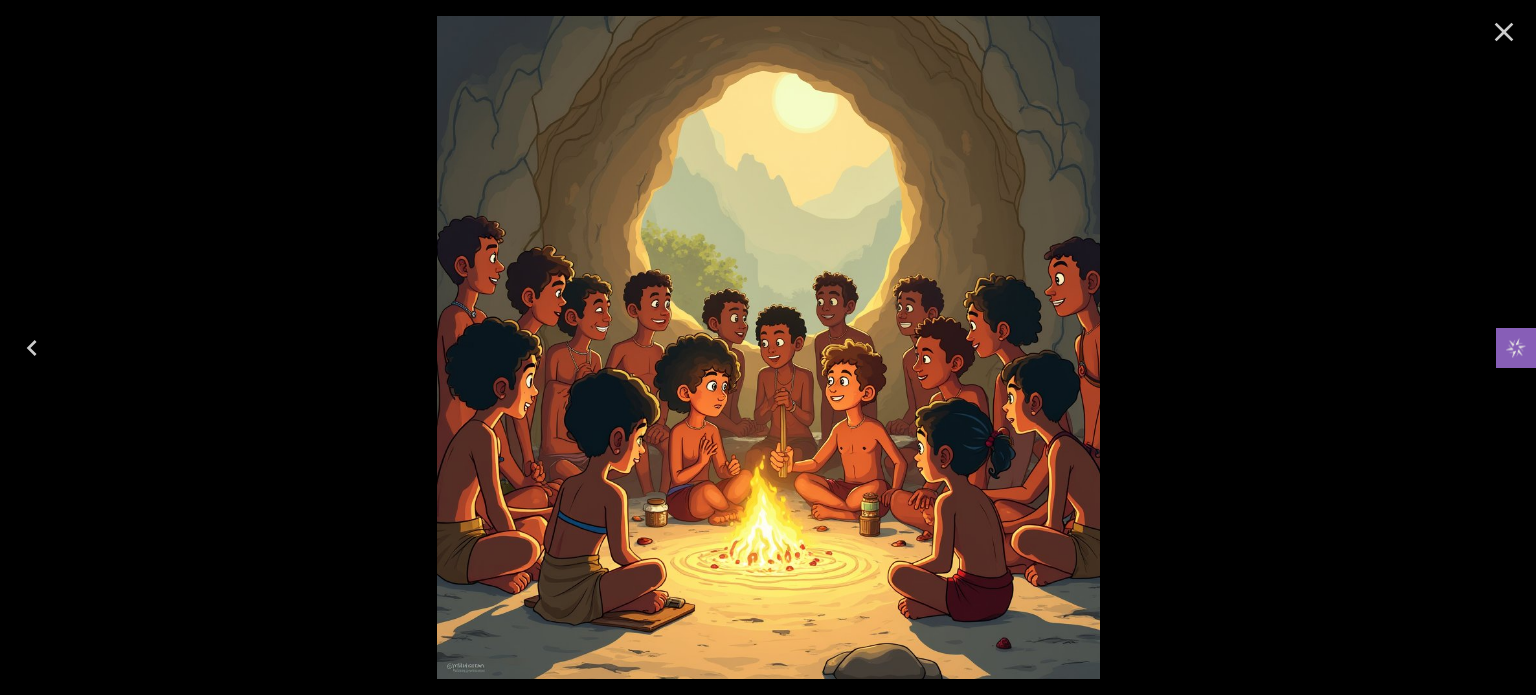 click 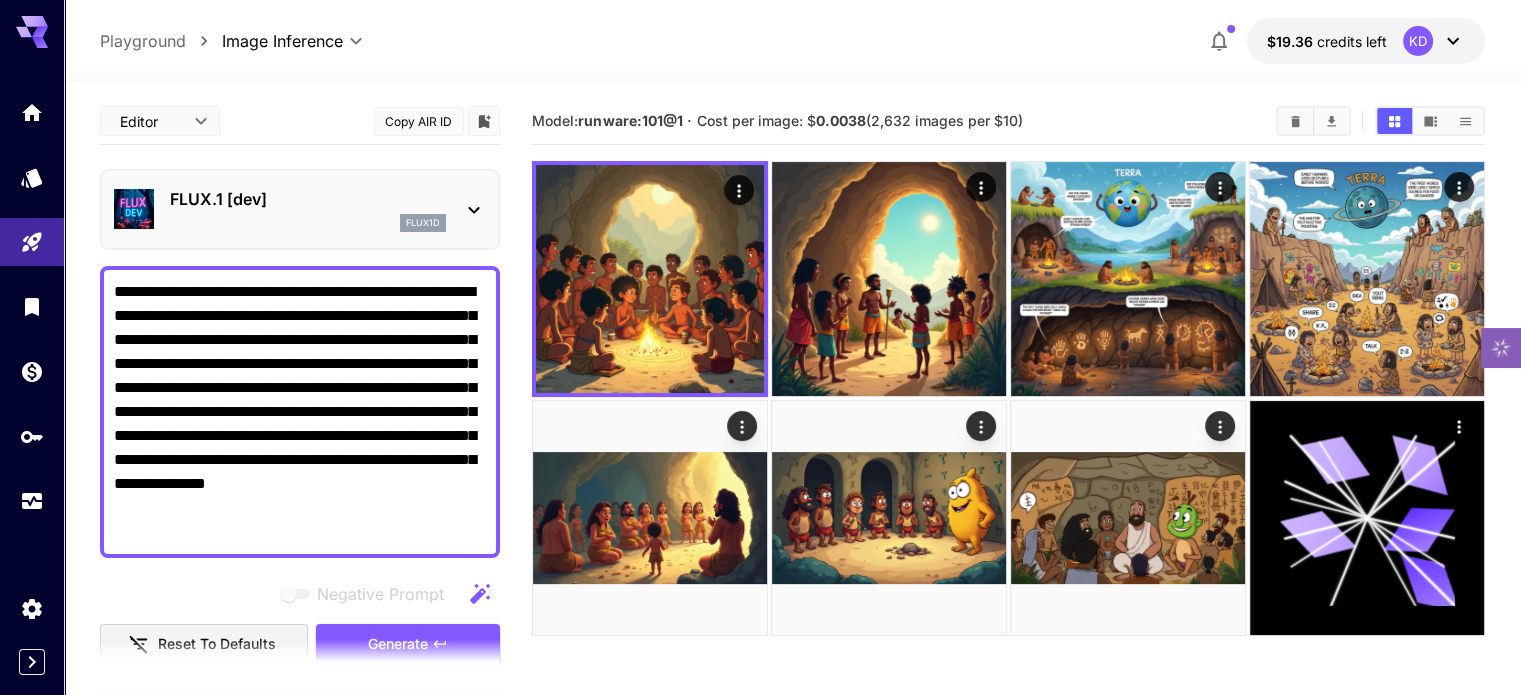drag, startPoint x: 211, startPoint y: 431, endPoint x: 292, endPoint y: 448, distance: 82.764725 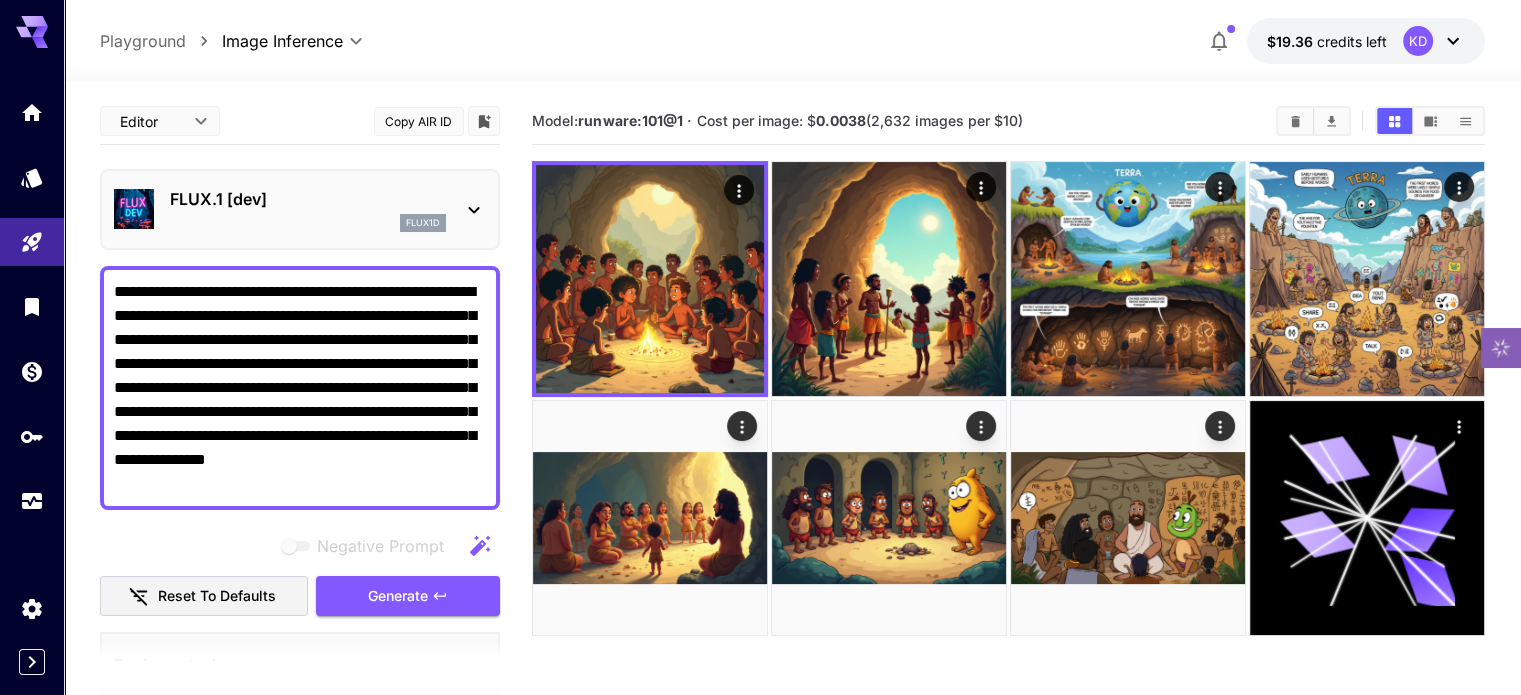 type on "**********" 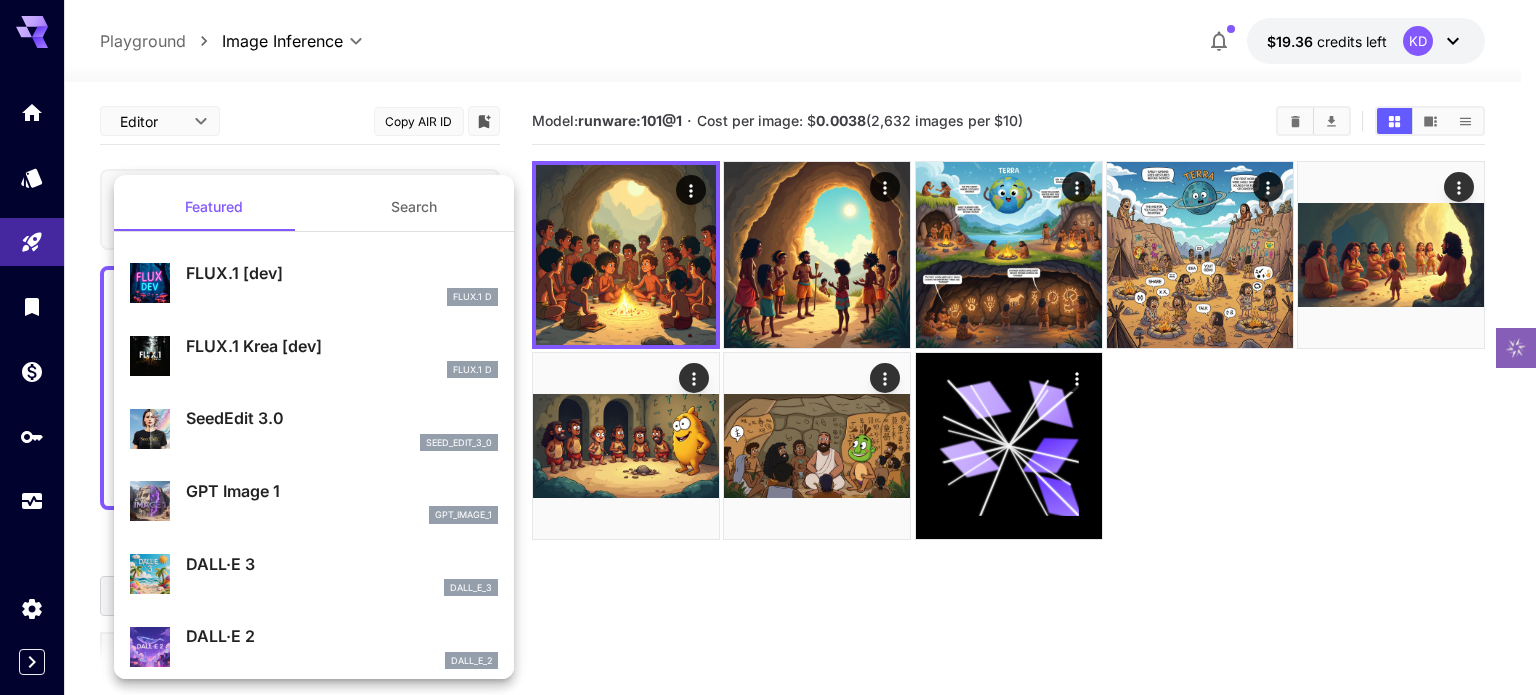 click on "FLUX.1 Krea [dev]" at bounding box center [342, 346] 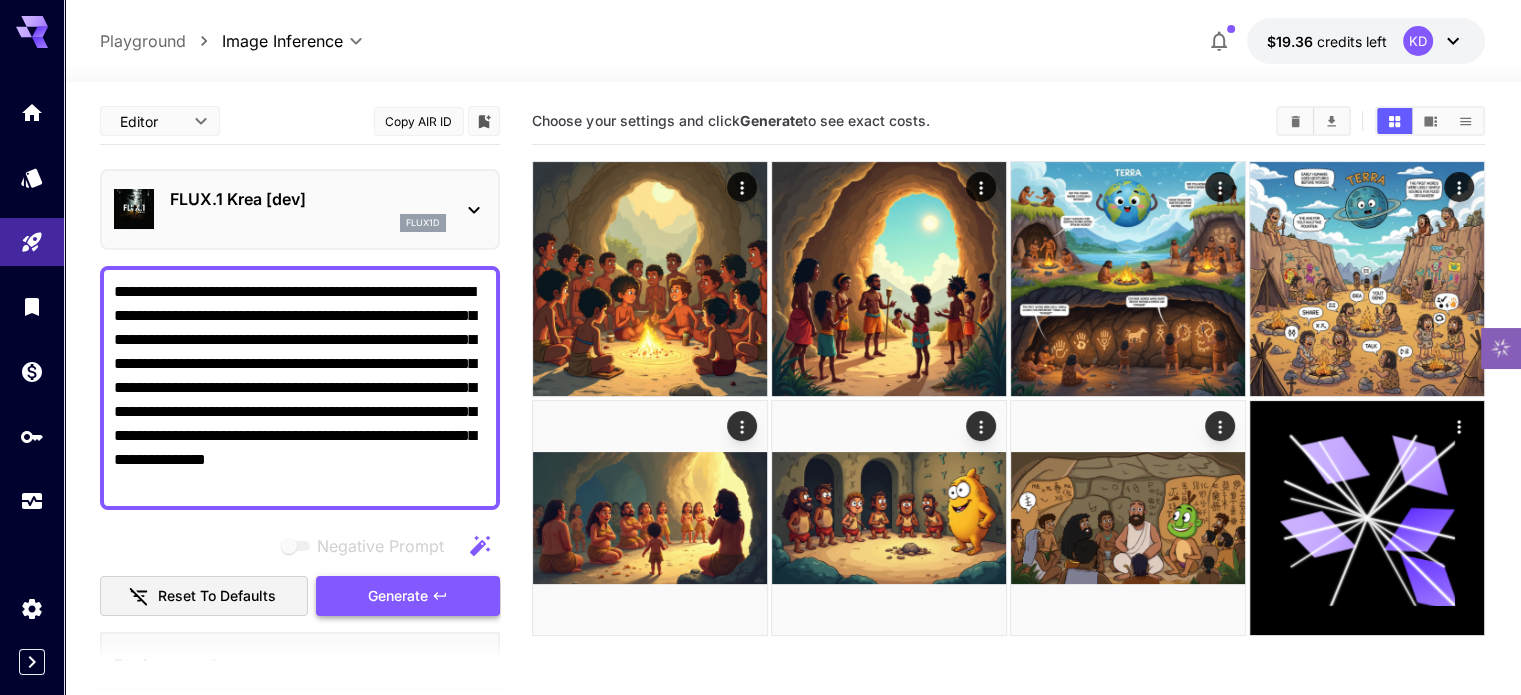 click on "Generate" at bounding box center [398, 596] 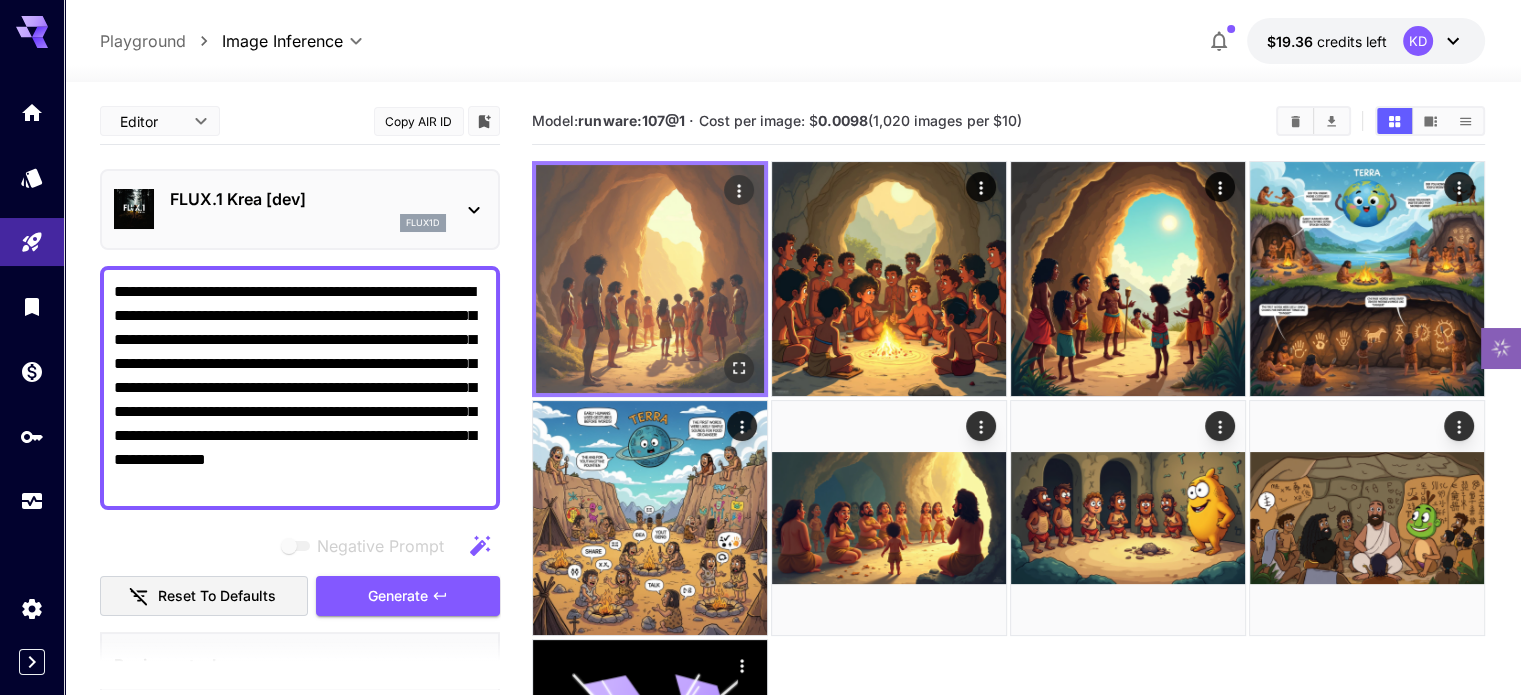 click at bounding box center (650, 279) 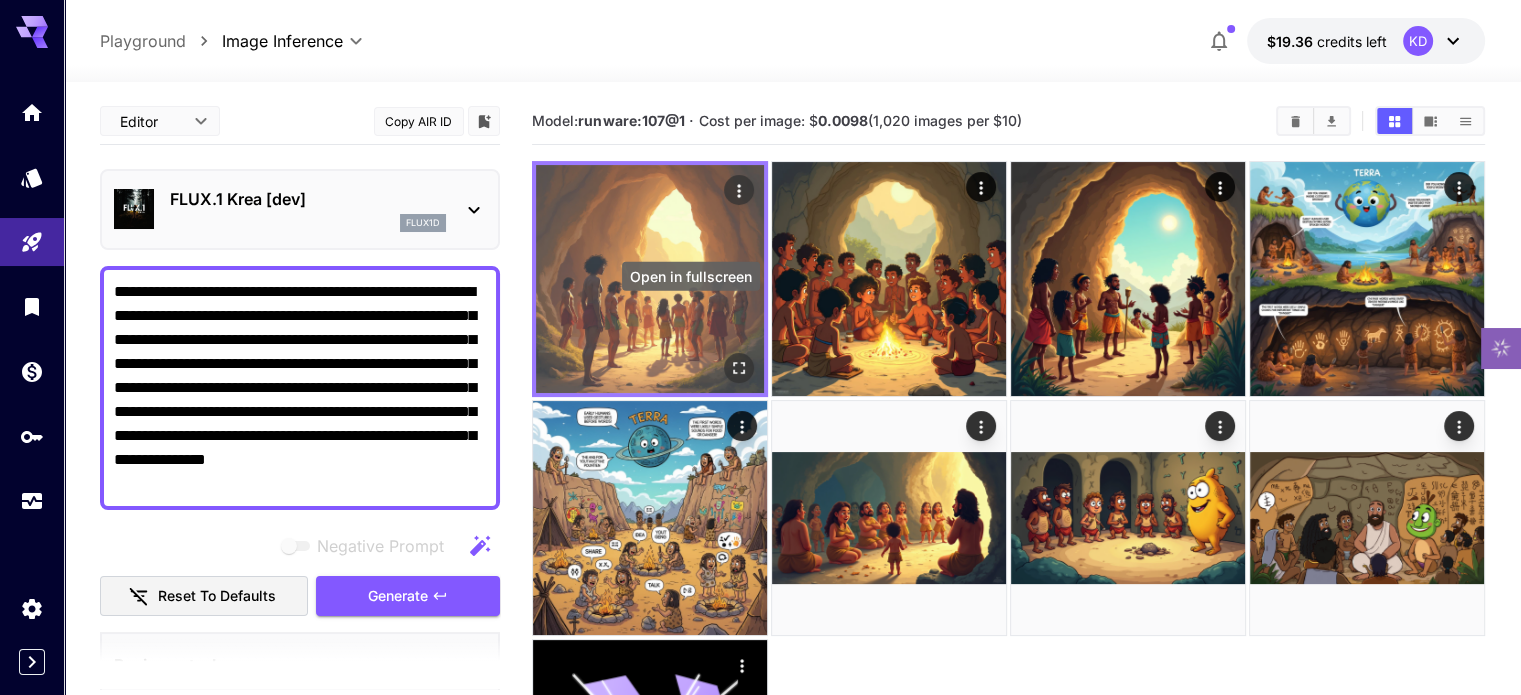 click 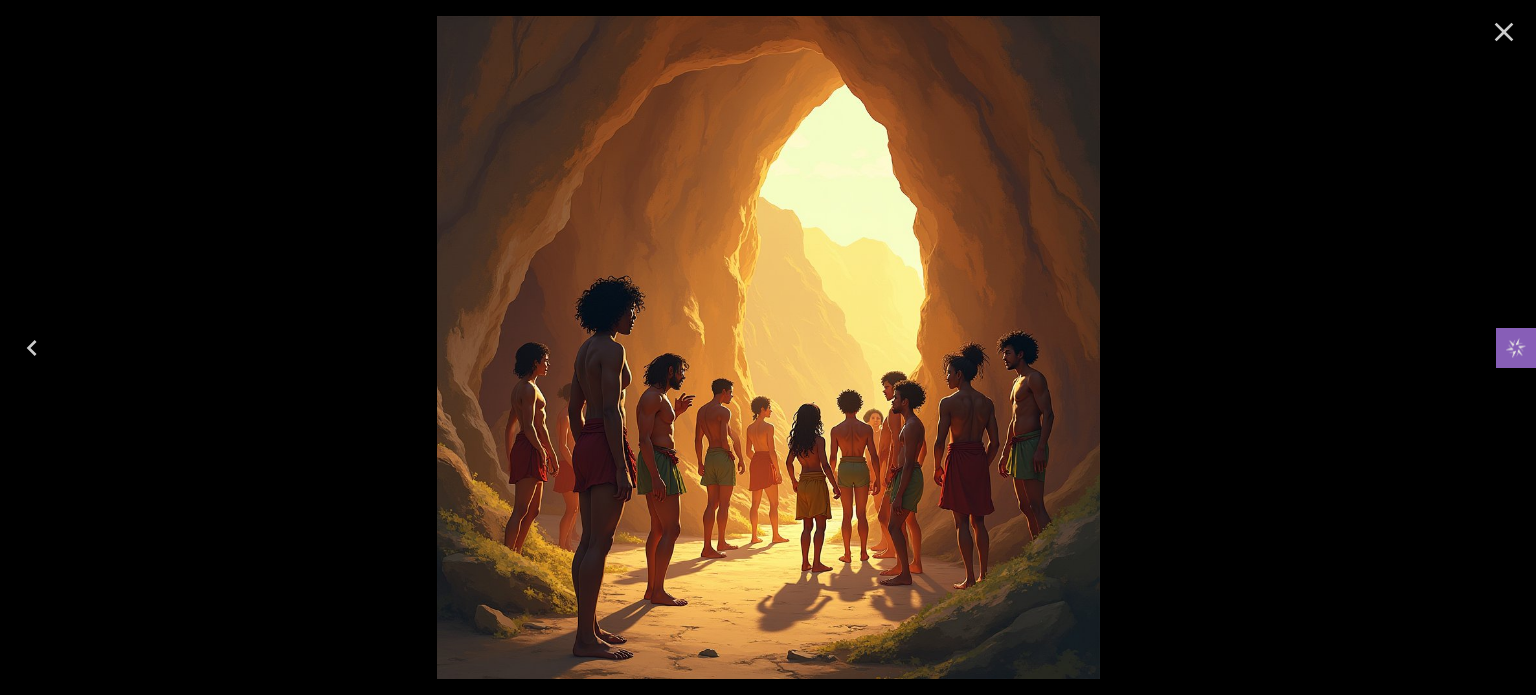 click 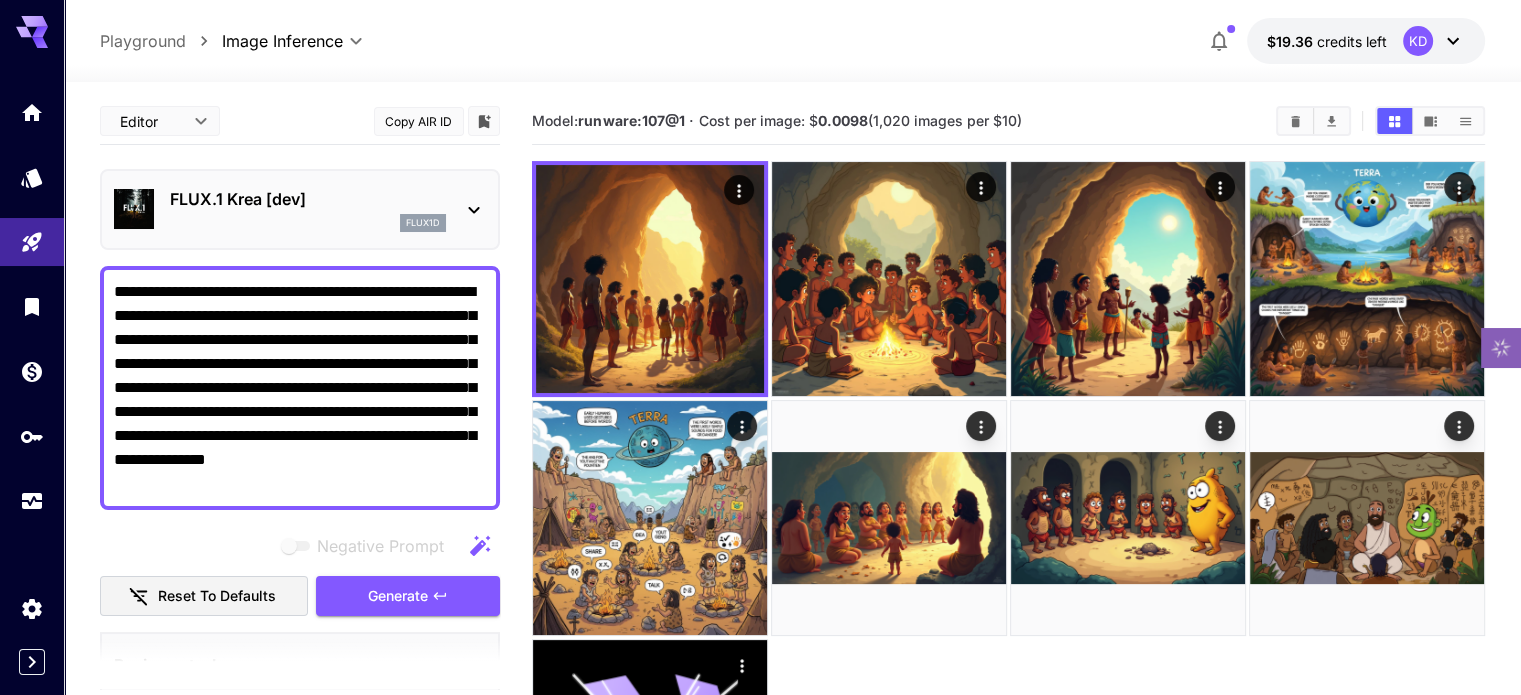click 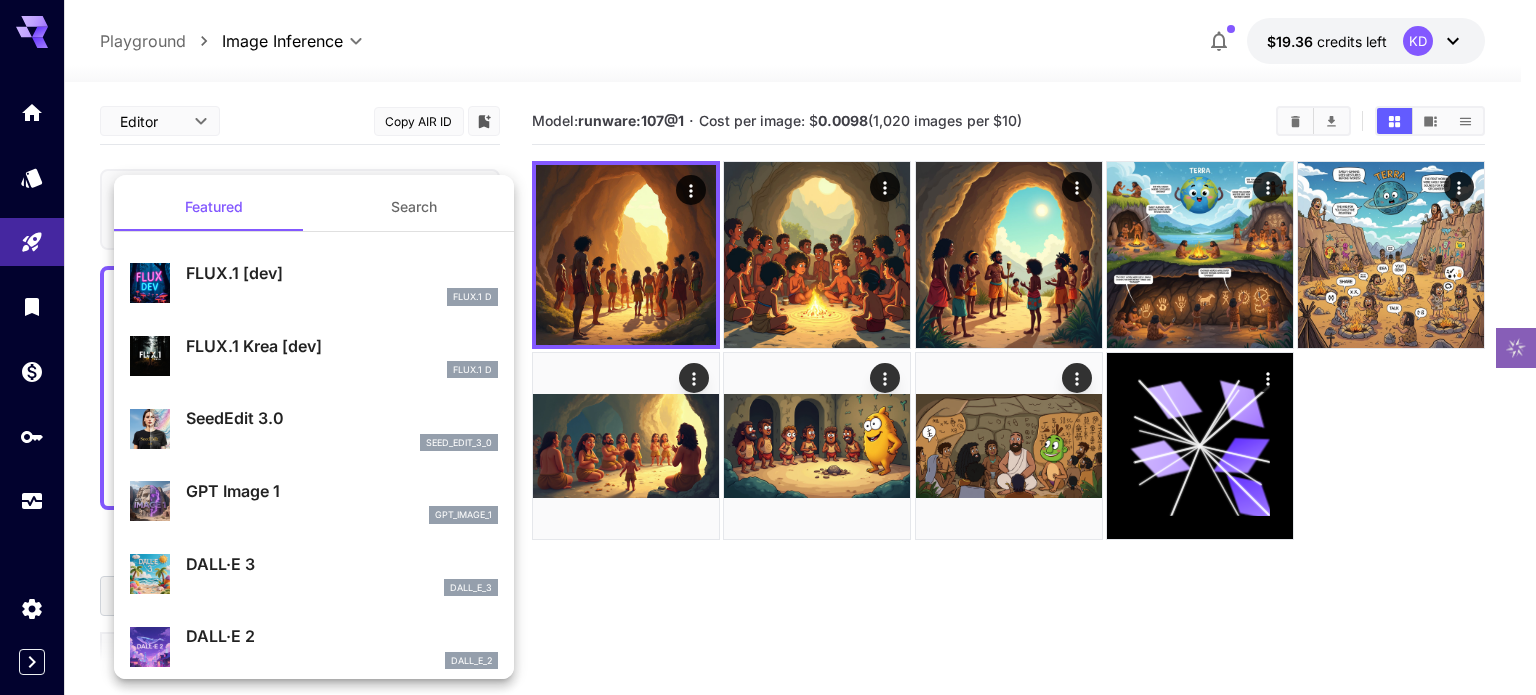 click on "FLUX.1 [dev]" at bounding box center (342, 273) 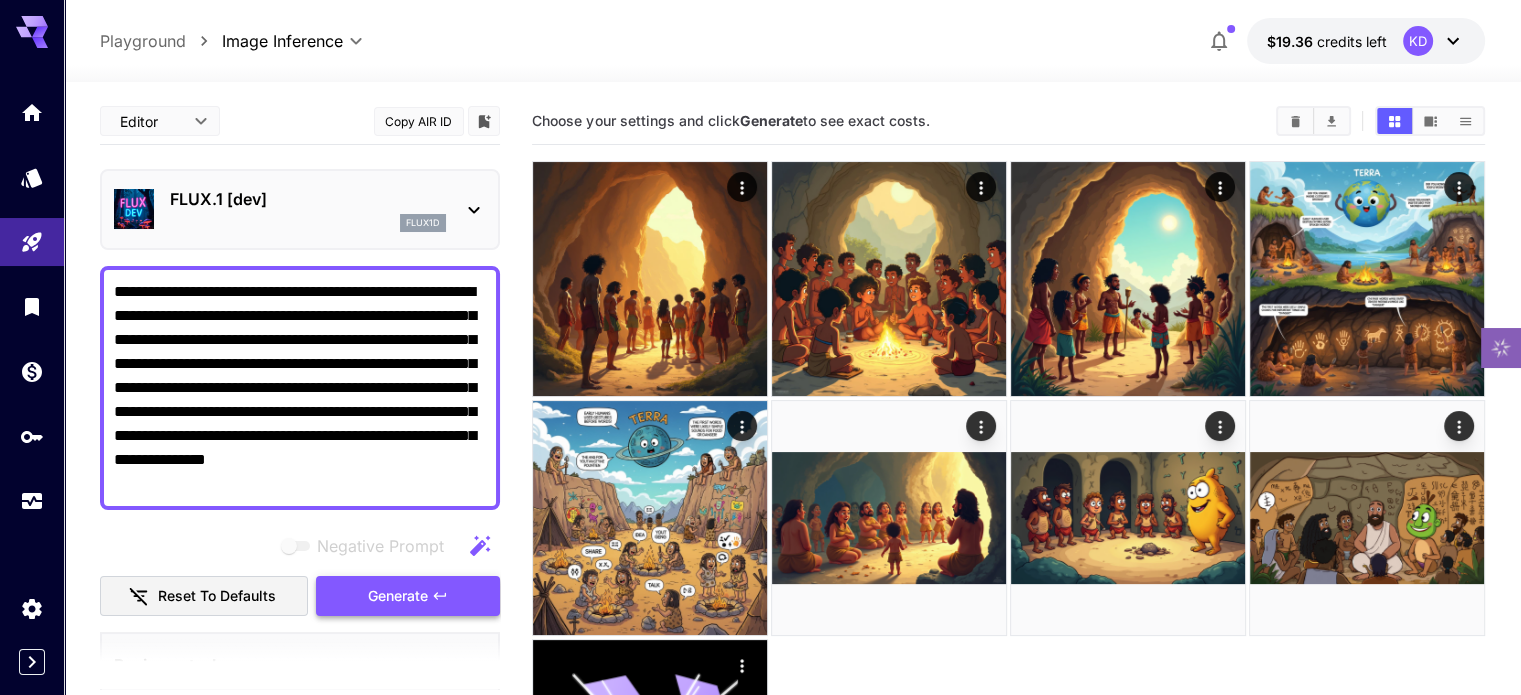 click 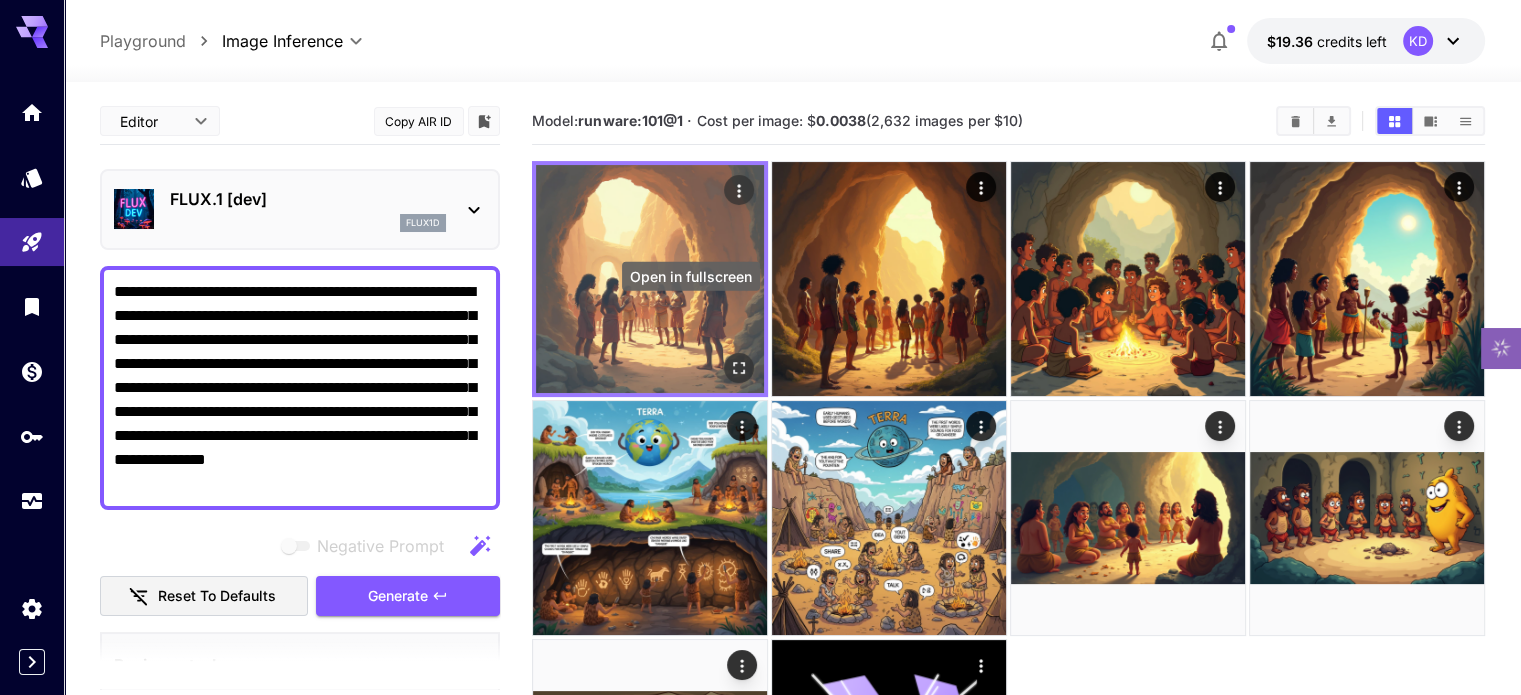 click 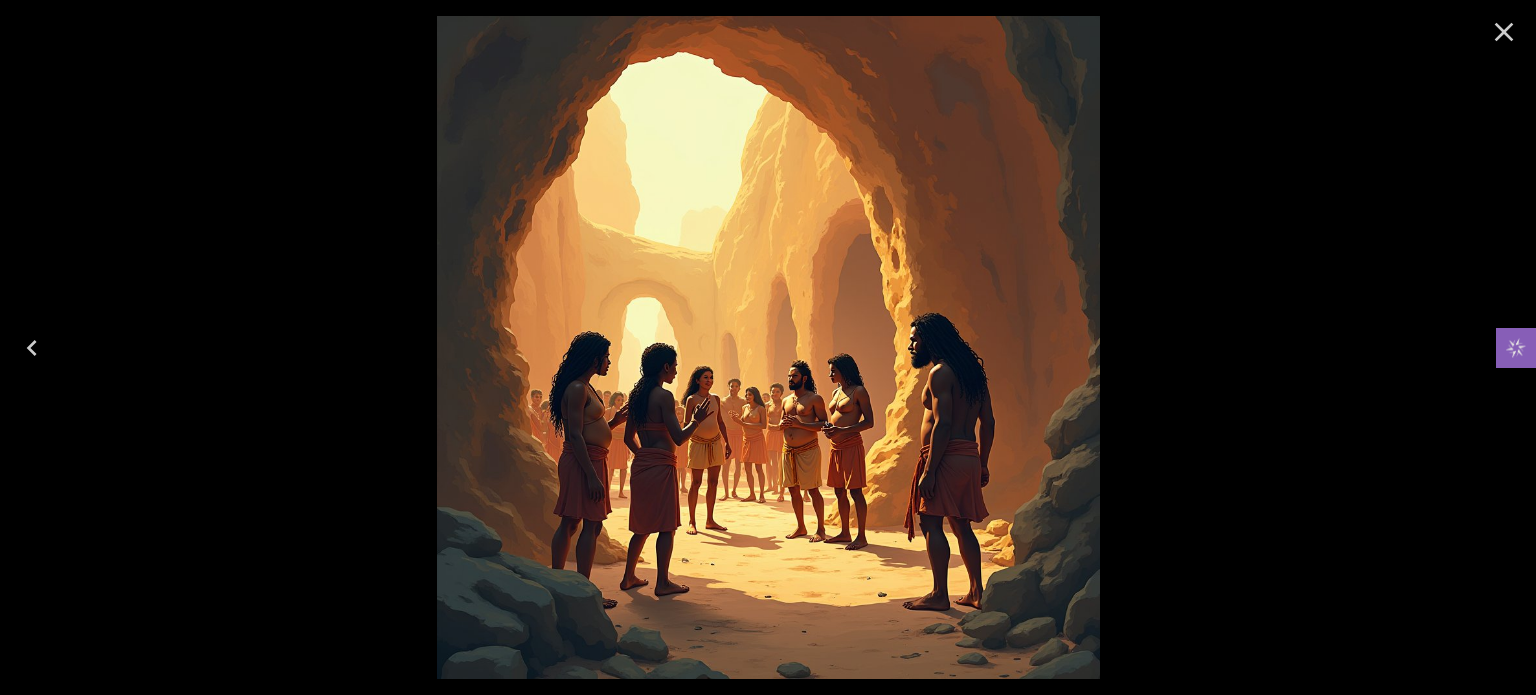 click 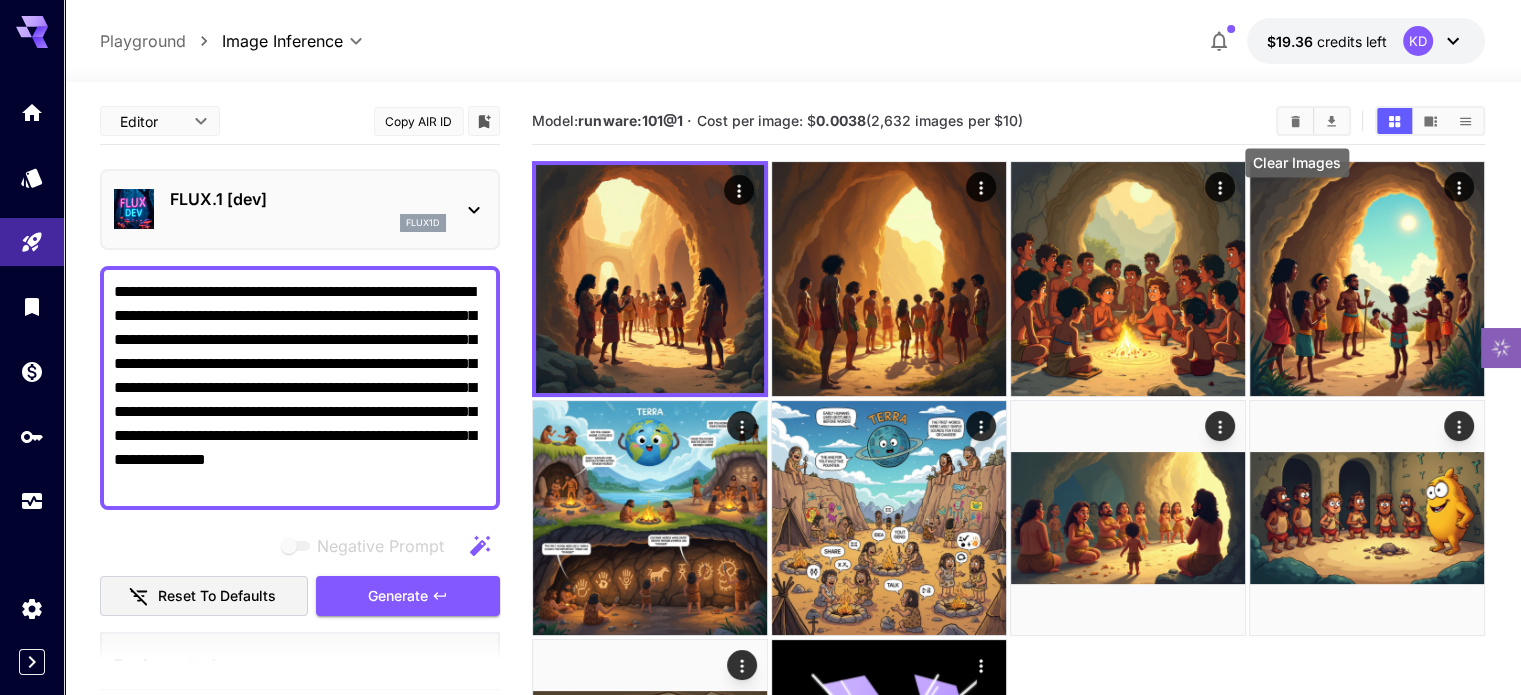 click 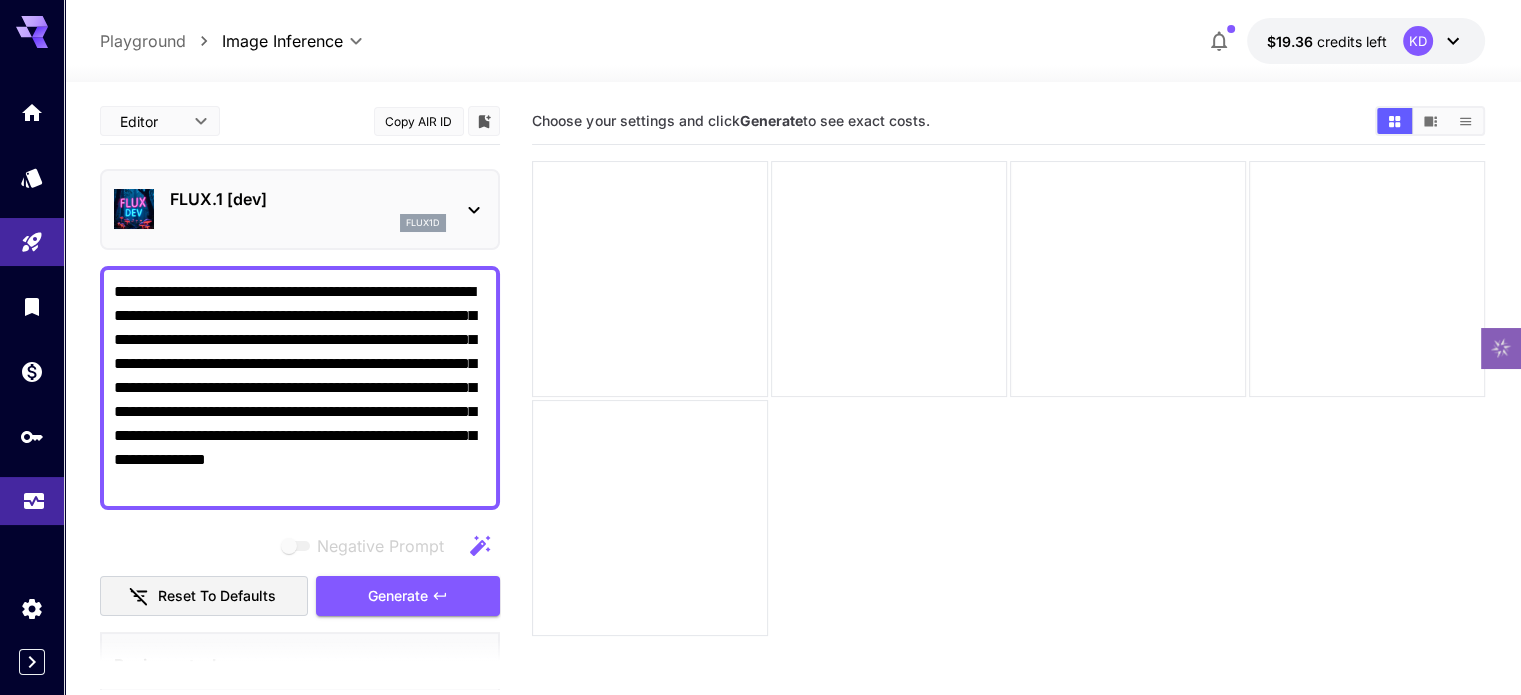 click 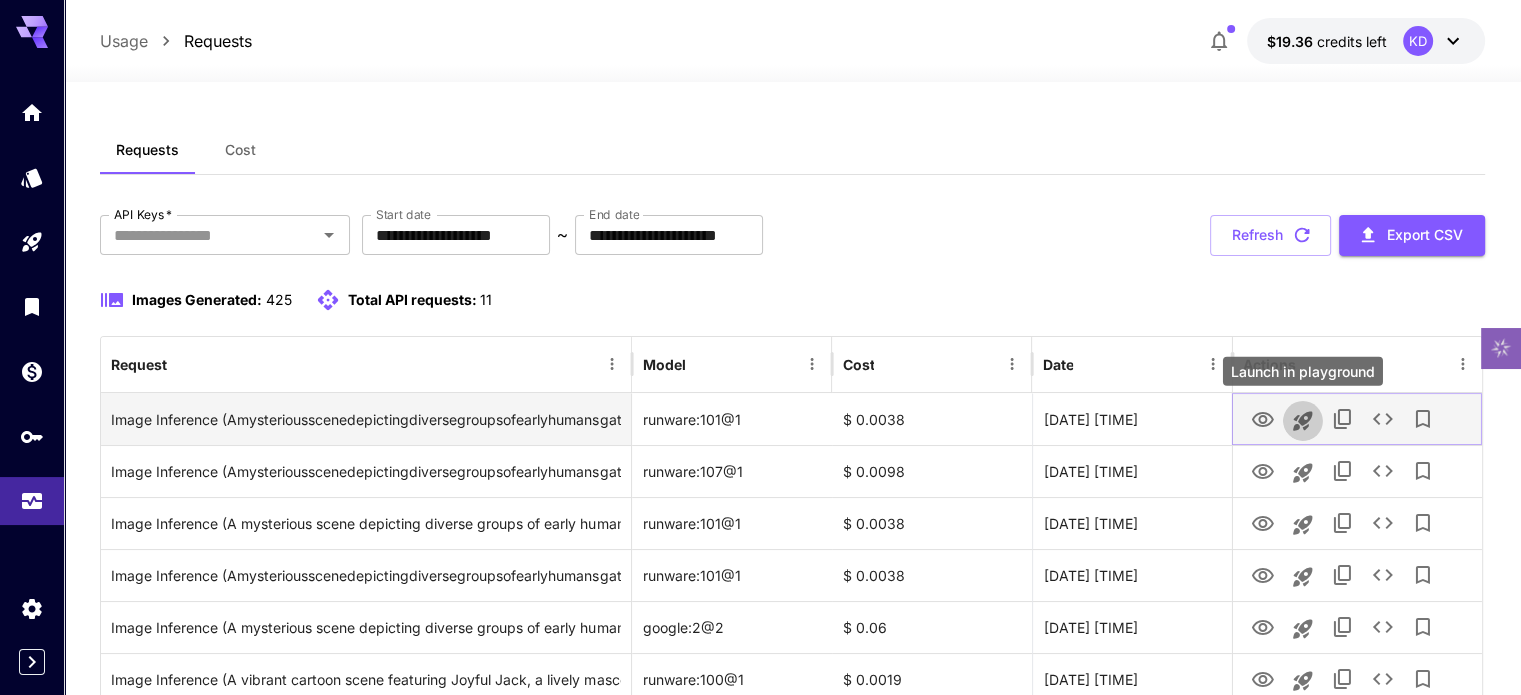 click 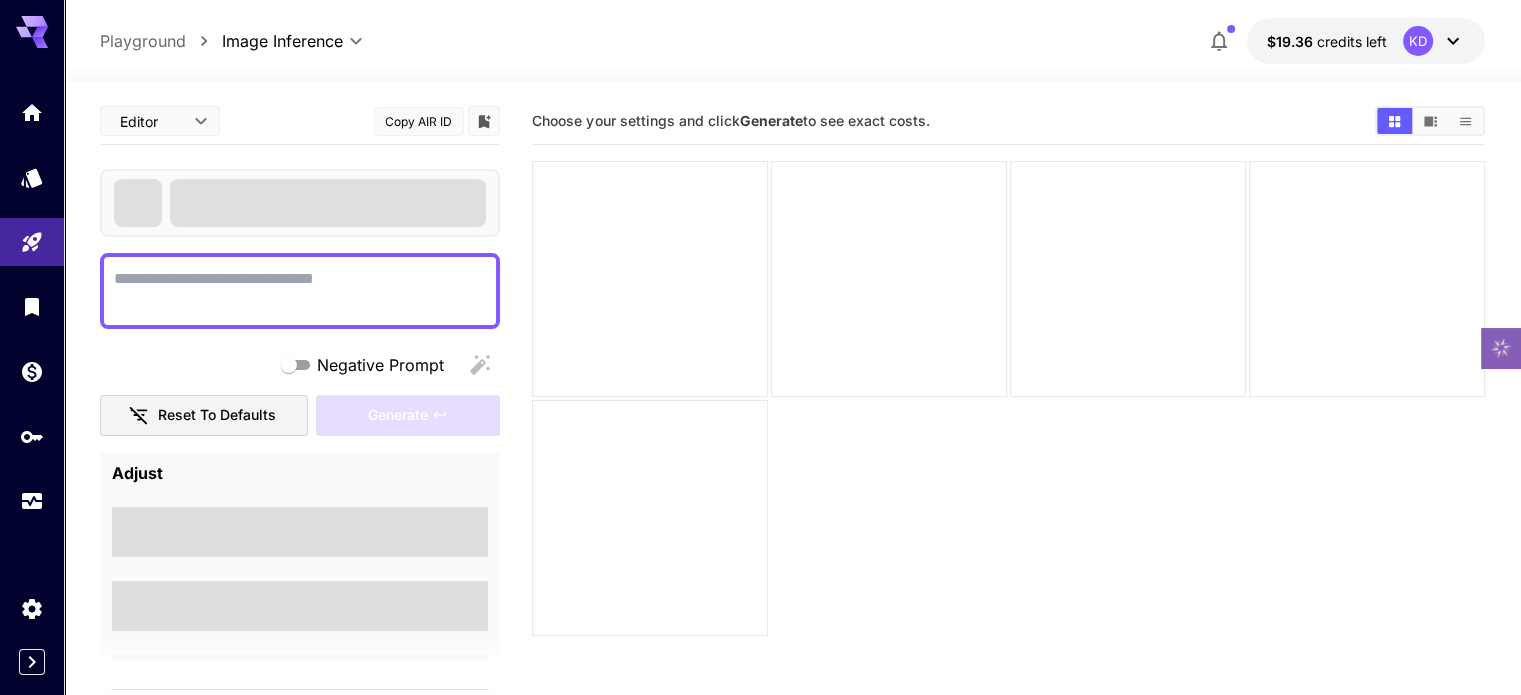 type on "**********" 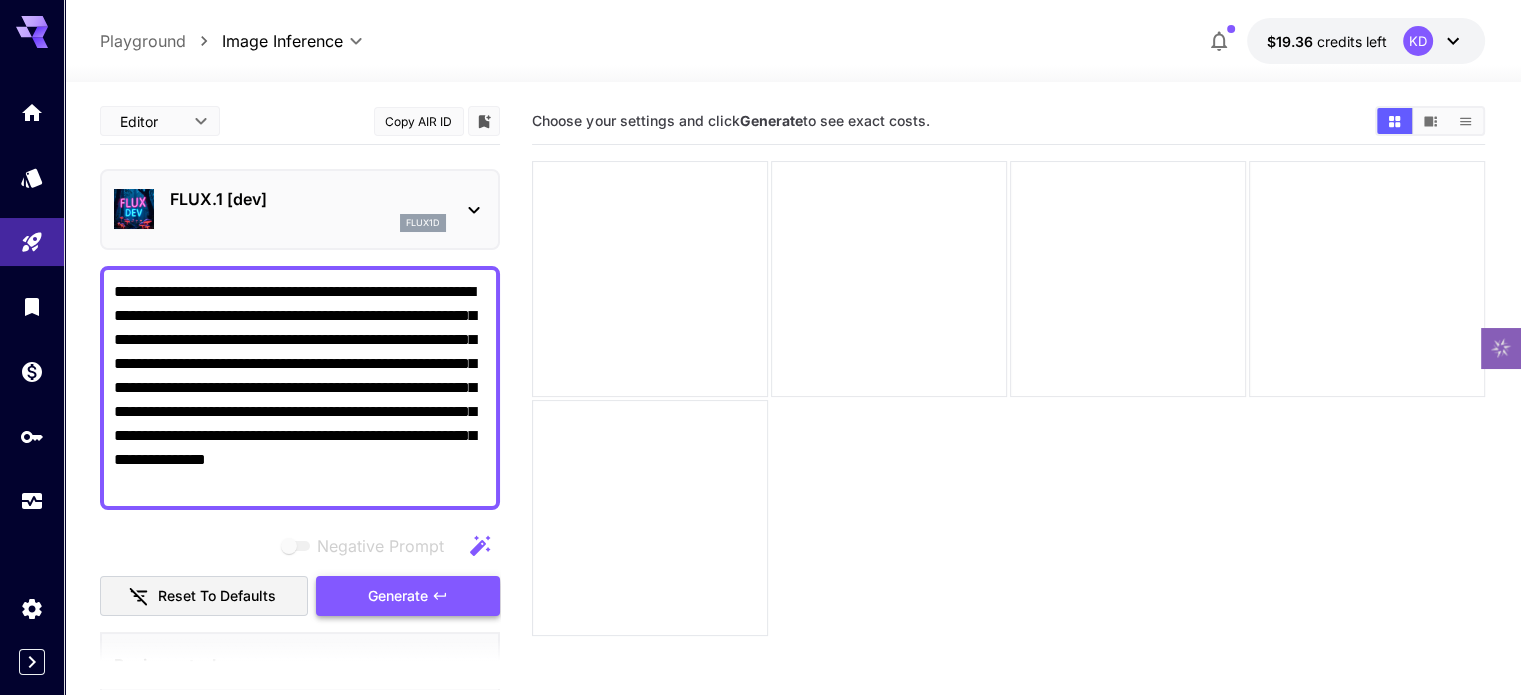 click on "Generate" at bounding box center (408, 596) 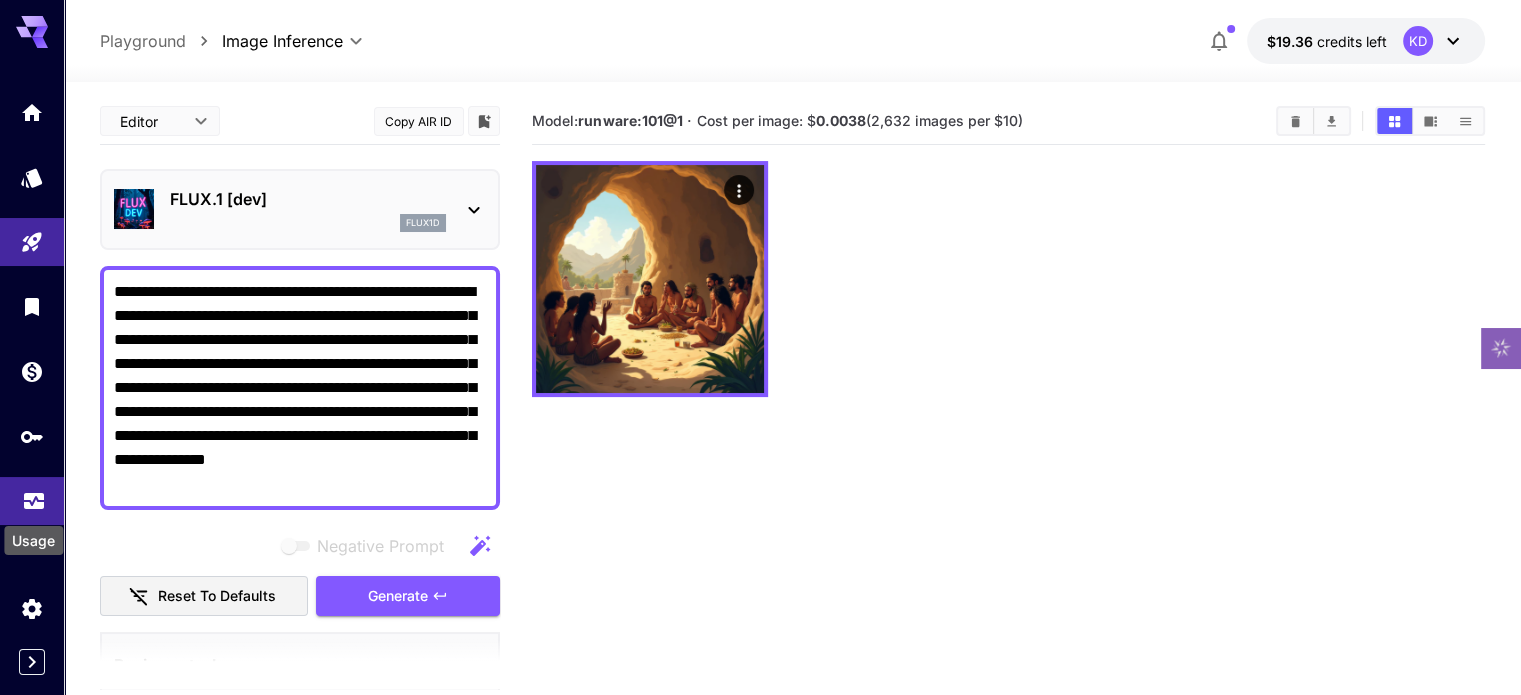 click 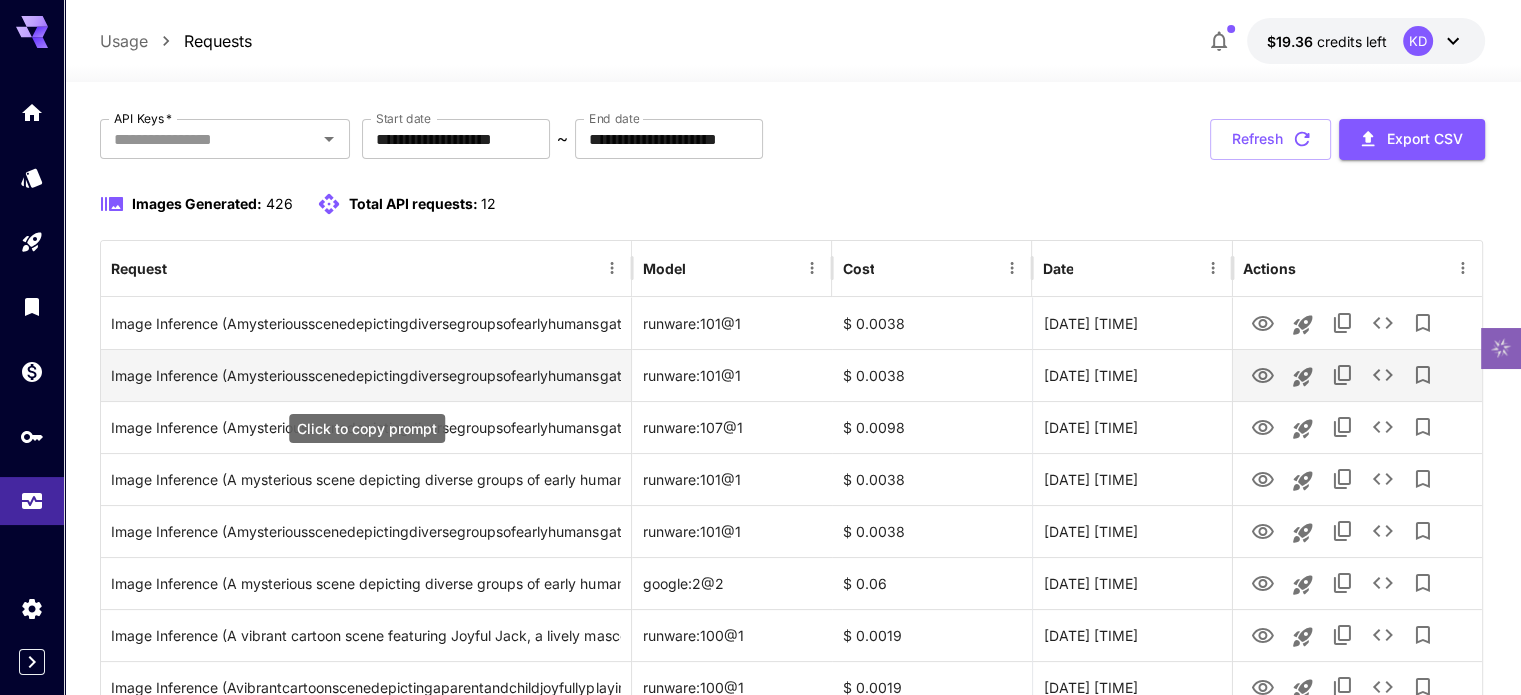 scroll, scrollTop: 100, scrollLeft: 0, axis: vertical 